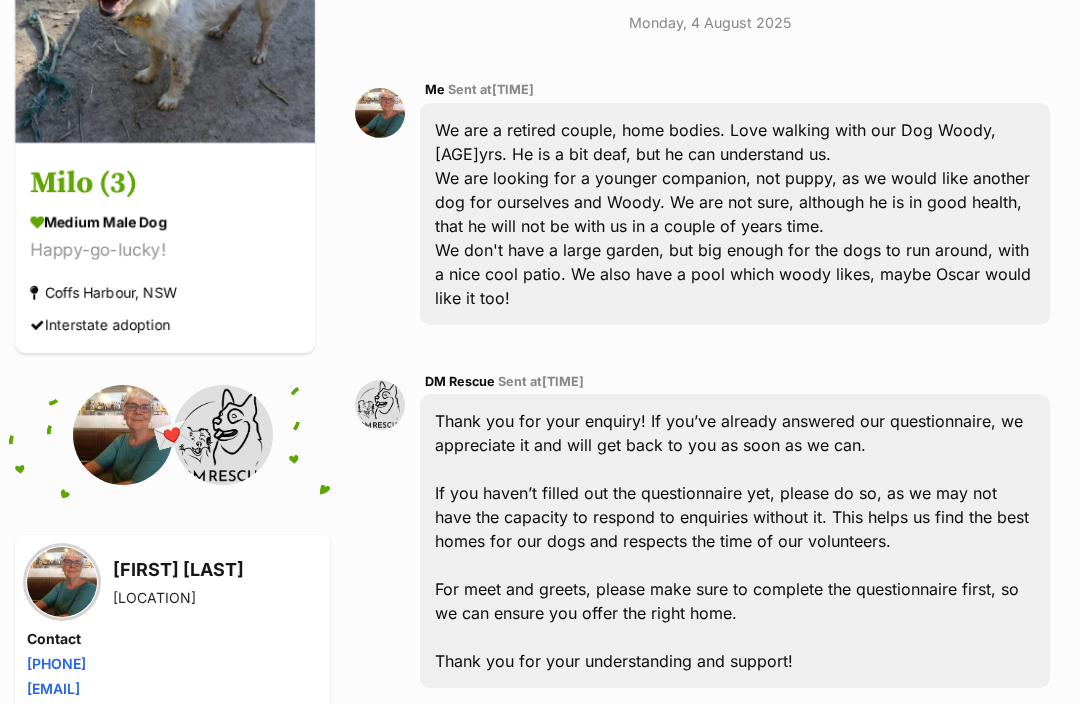 scroll, scrollTop: 0, scrollLeft: 0, axis: both 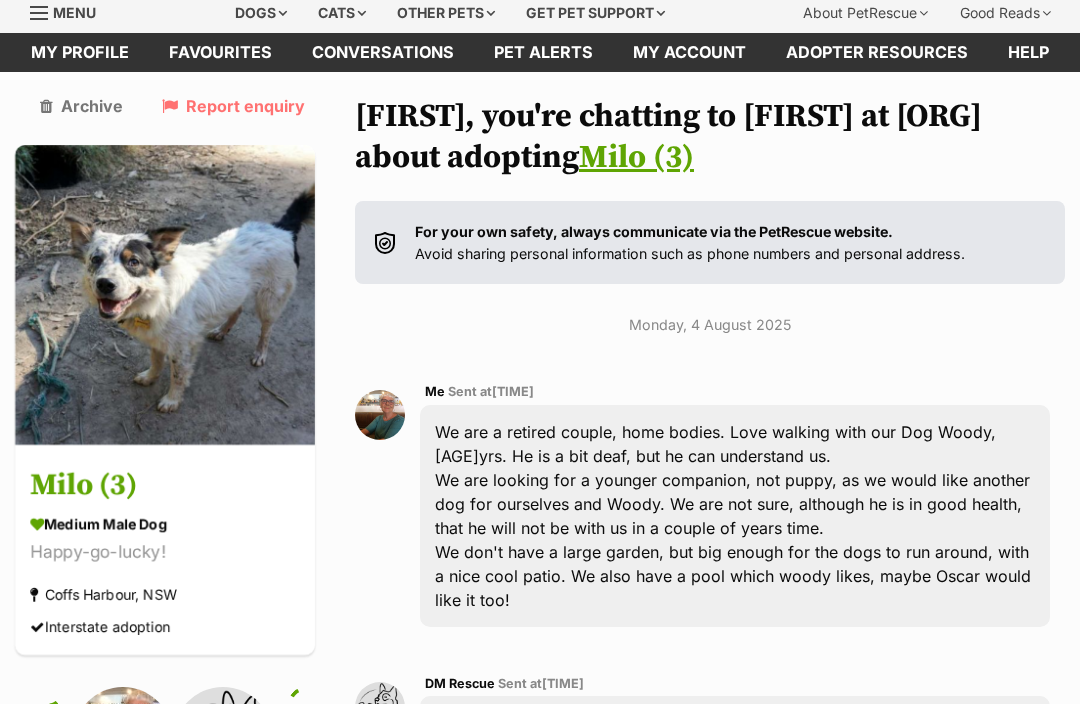 click on "For your own safety, always communicate via the PetRescue website.  Avoid sharing personal information such as phone numbers and personal address." at bounding box center [690, 242] 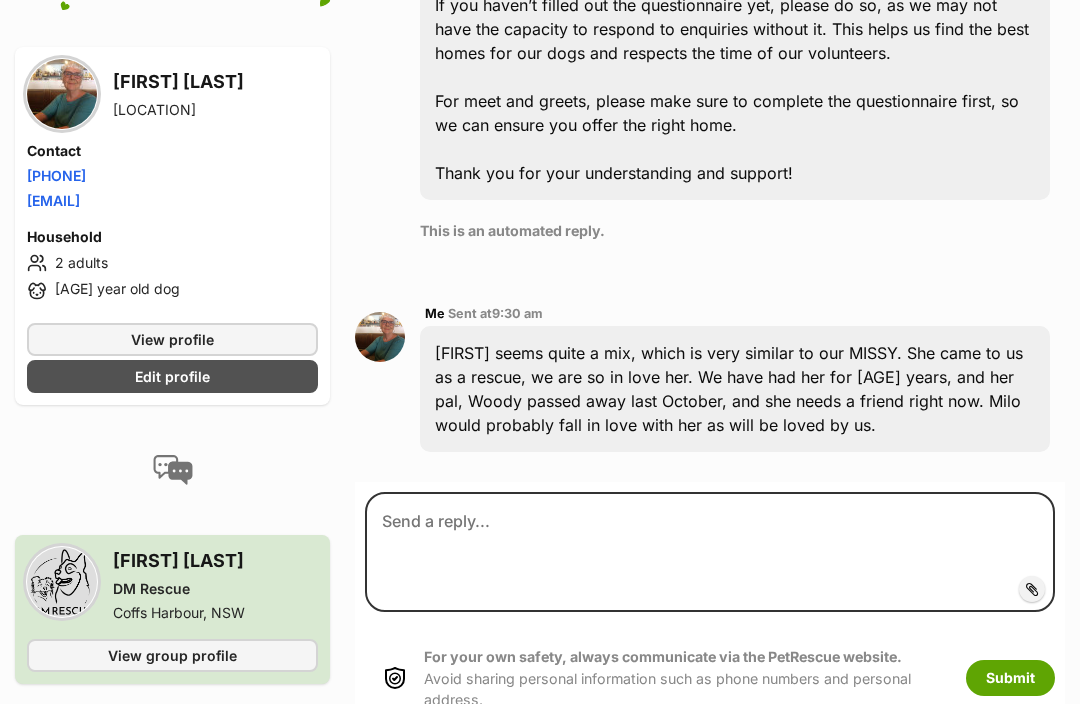 scroll, scrollTop: 865, scrollLeft: 0, axis: vertical 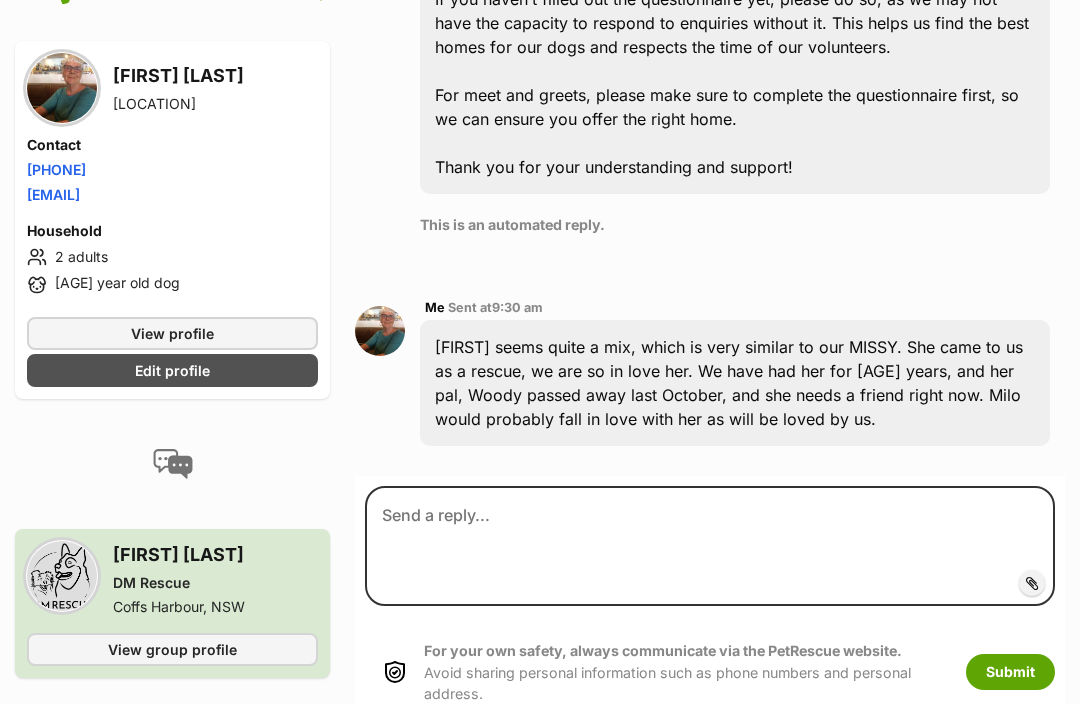 click on "Add attachment" at bounding box center (1032, 584) 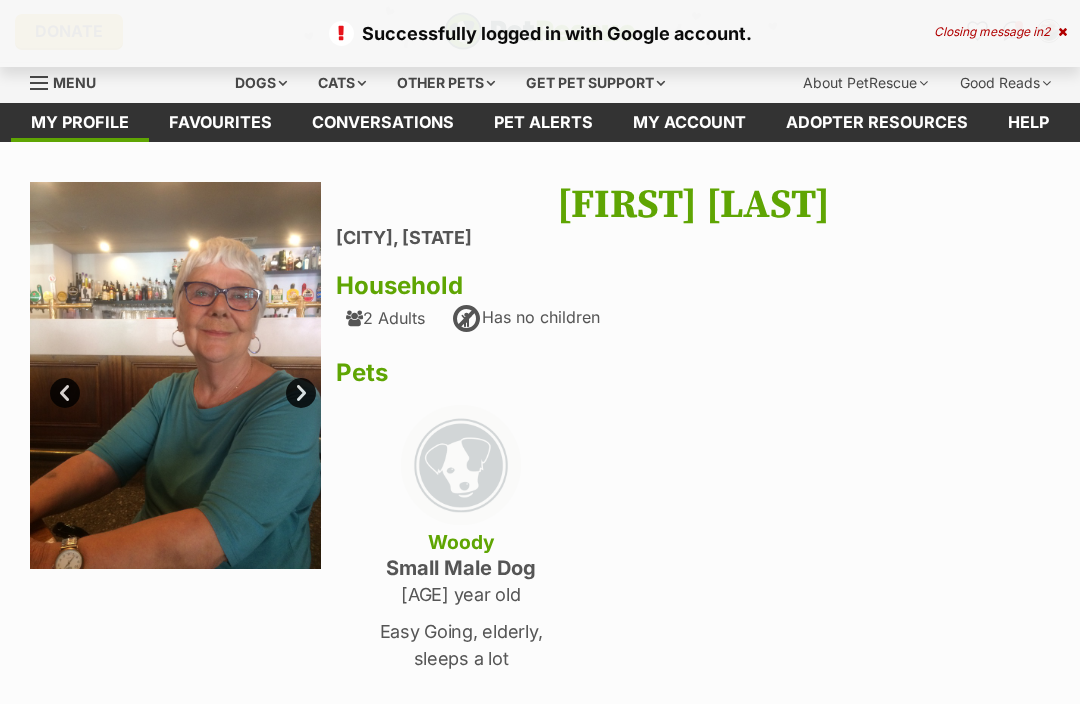 scroll, scrollTop: 7, scrollLeft: 0, axis: vertical 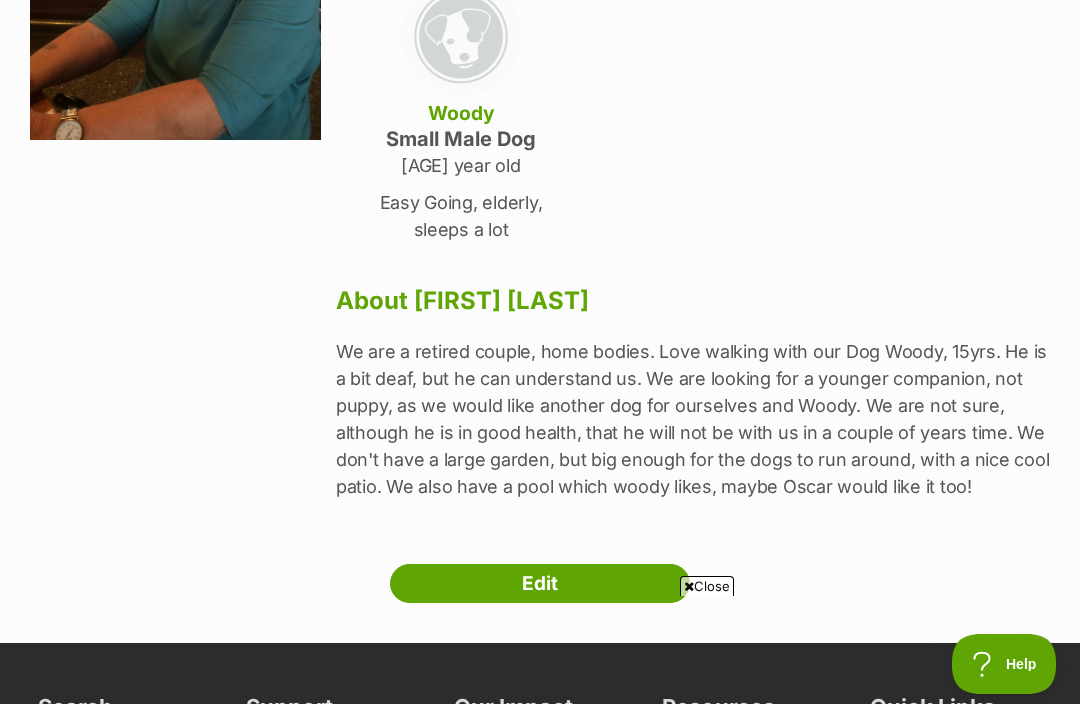 click on "19 year old" at bounding box center (461, 165) 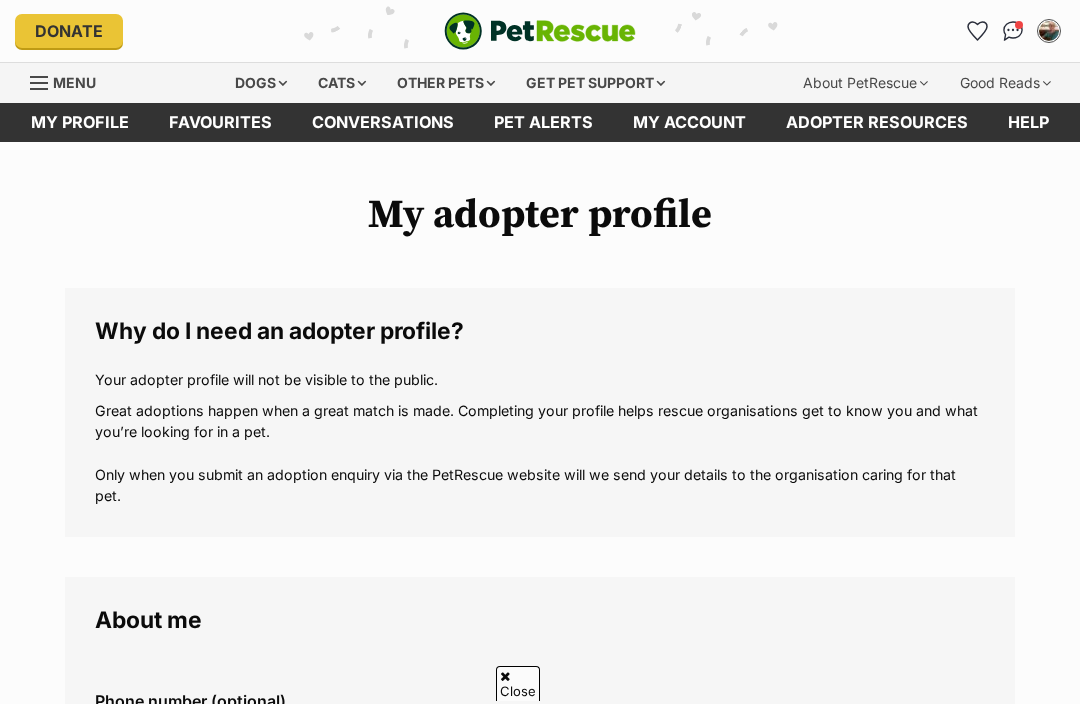 scroll, scrollTop: 559, scrollLeft: 0, axis: vertical 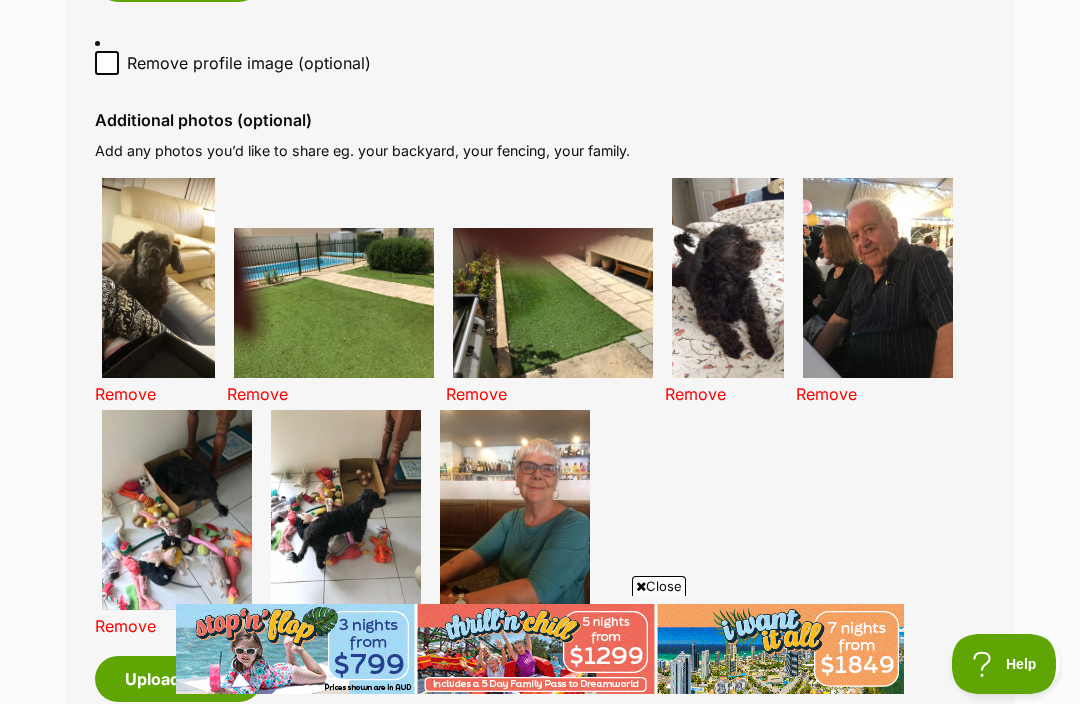 click on "Remove" at bounding box center (294, 626) 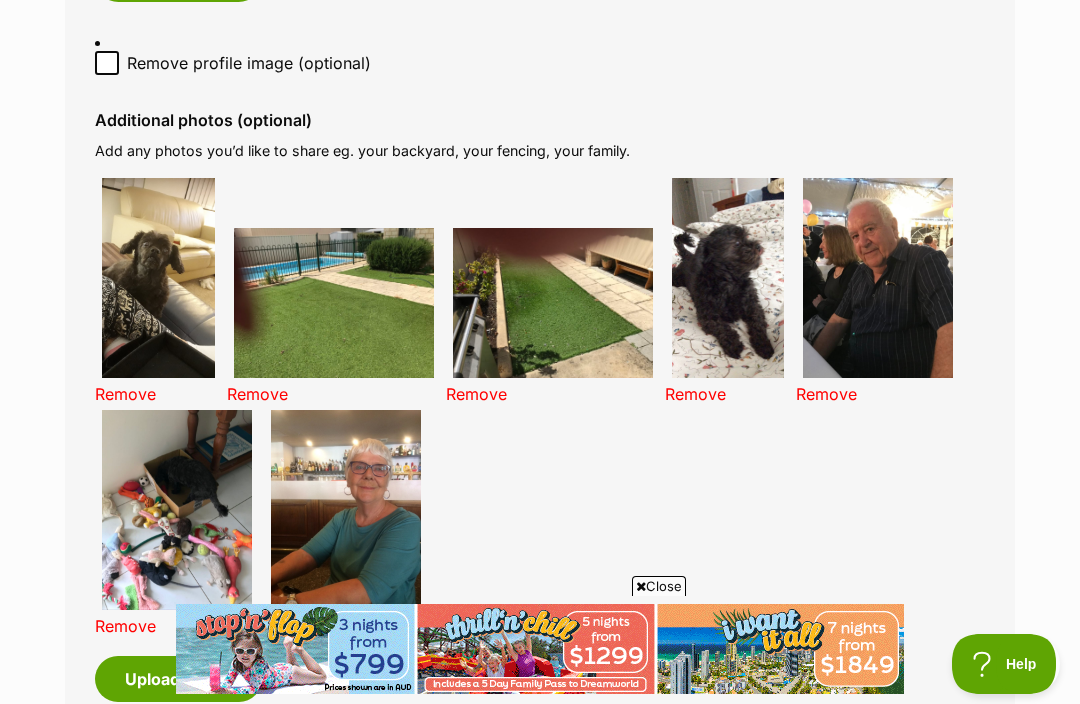click at bounding box center (177, 510) 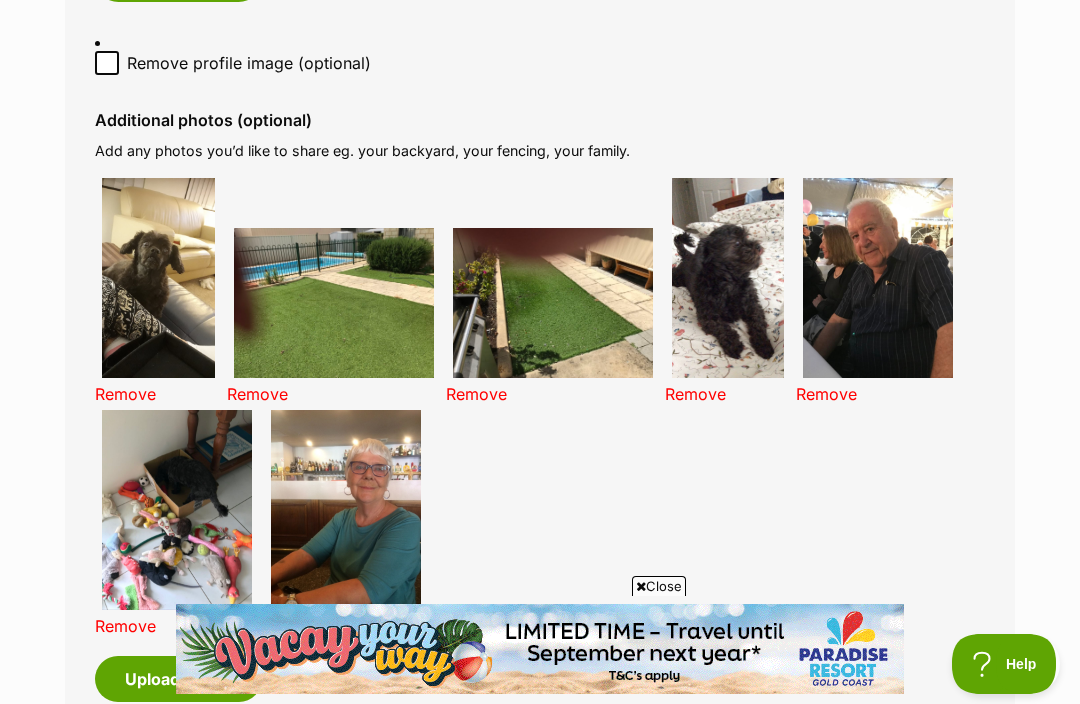 click on "Remove" at bounding box center (125, 626) 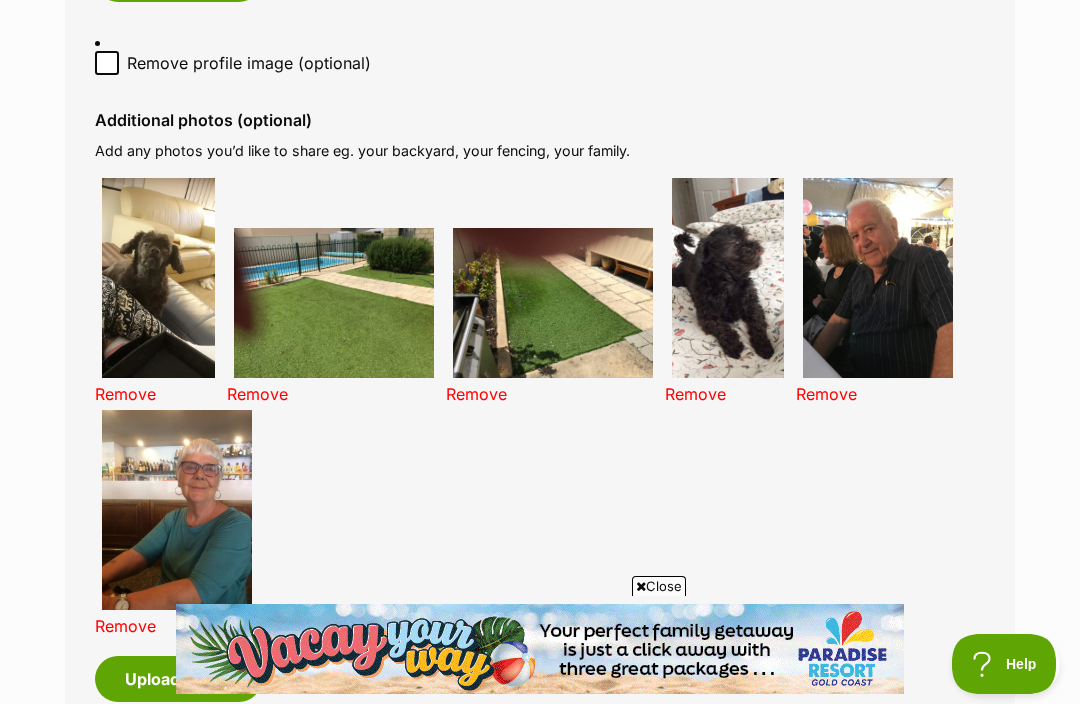 click at bounding box center [728, 278] 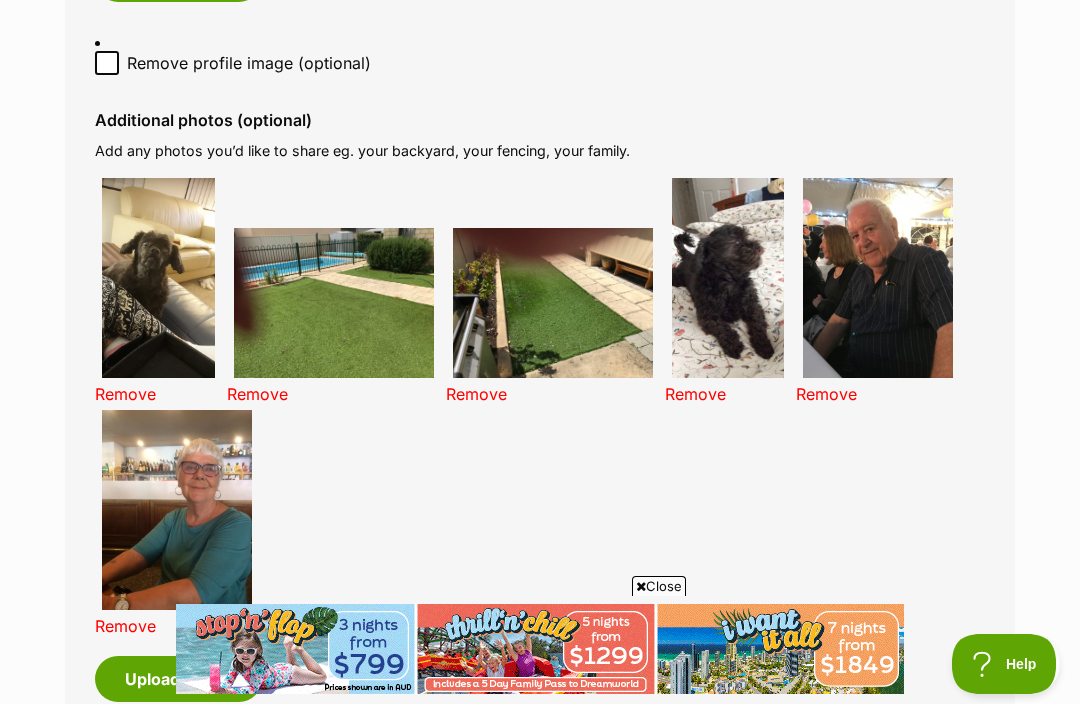 click at bounding box center (728, 278) 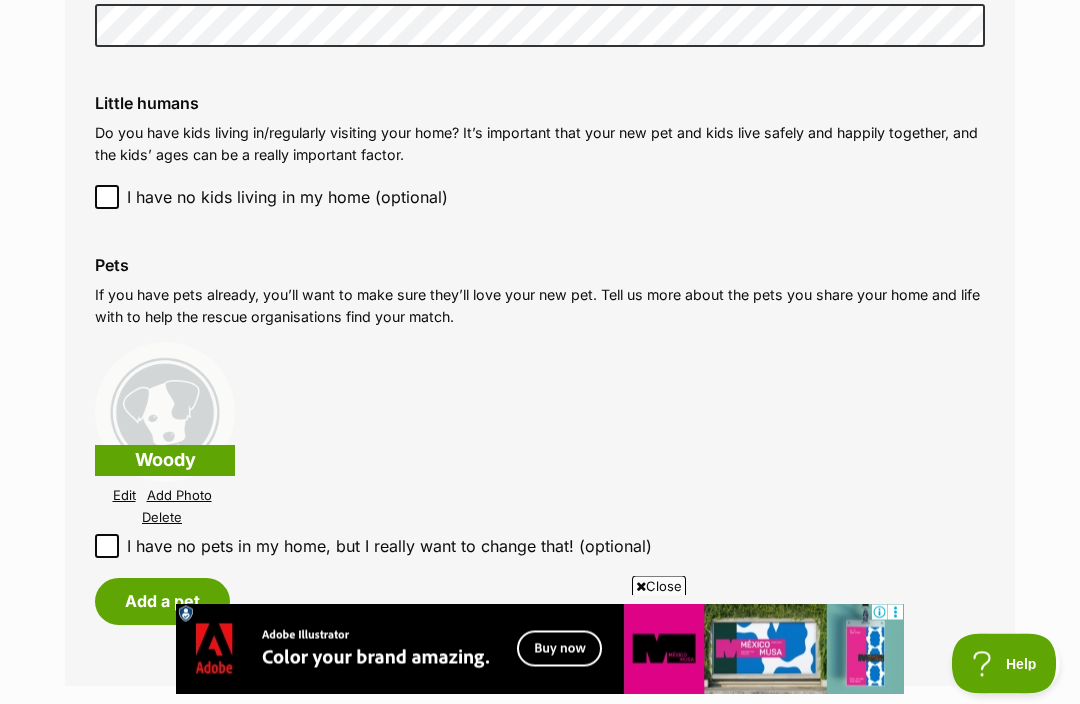 scroll, scrollTop: 2383, scrollLeft: 0, axis: vertical 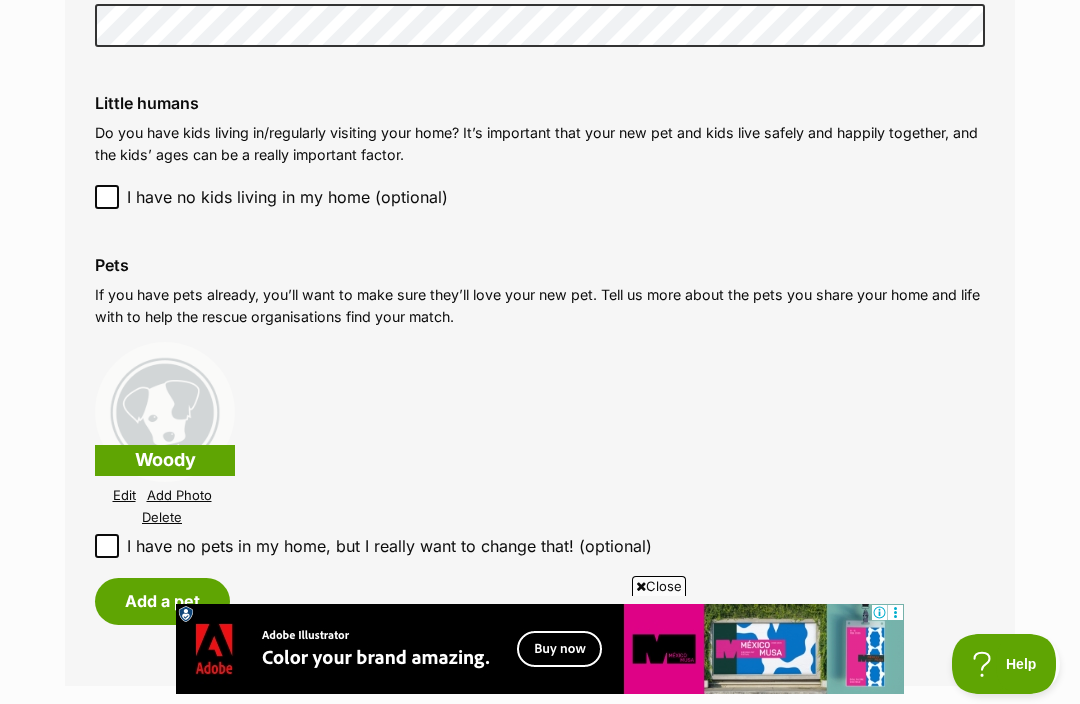 click on "Add a pet" at bounding box center (162, 601) 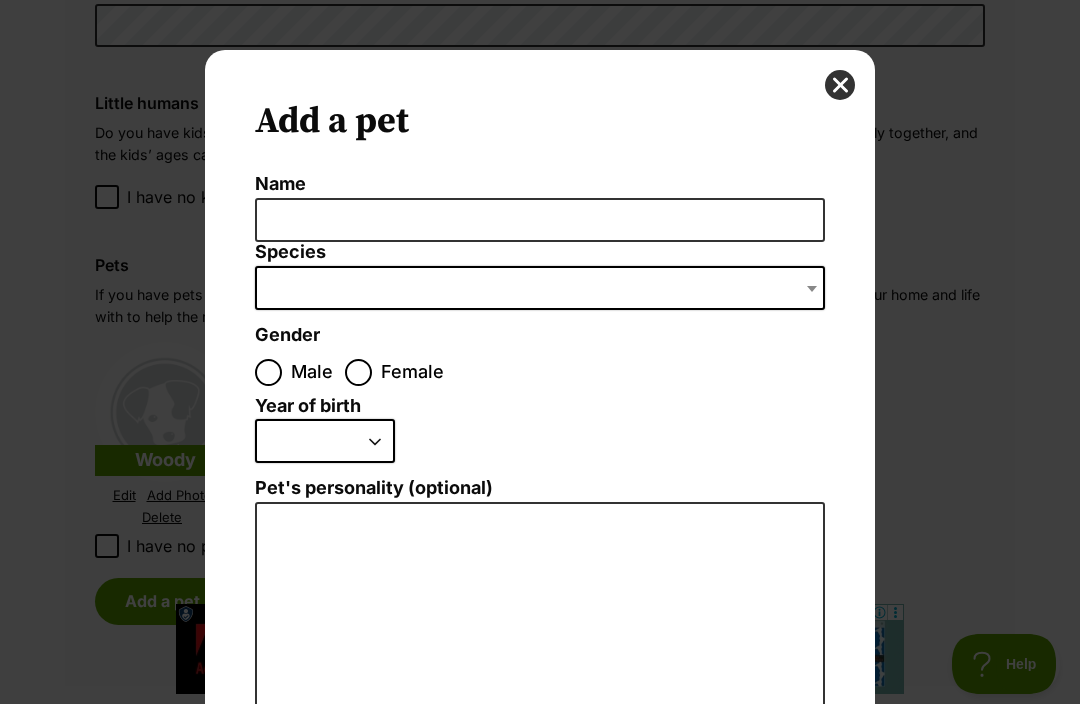 scroll, scrollTop: 0, scrollLeft: 0, axis: both 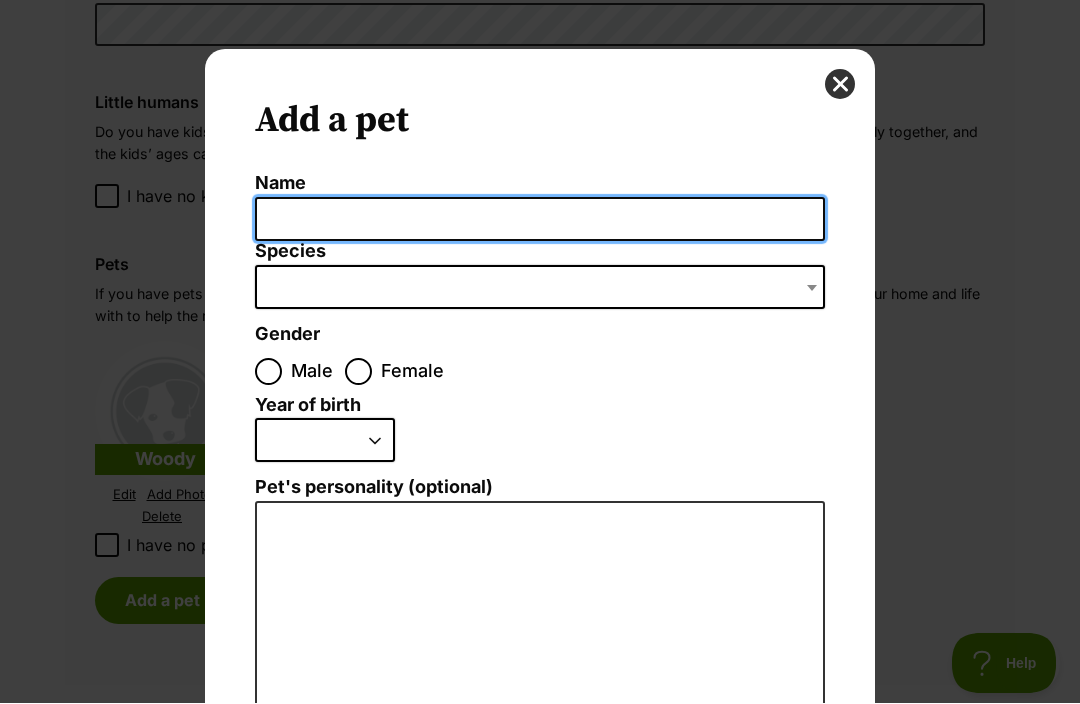 click on "Name" at bounding box center (540, 220) 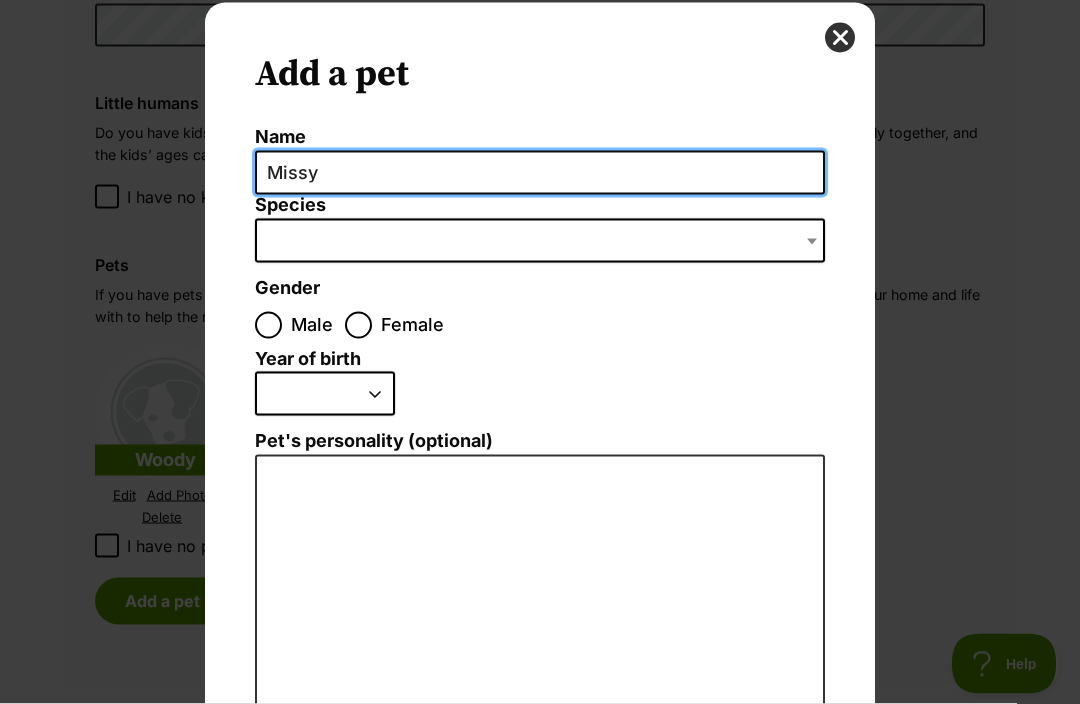 scroll, scrollTop: 52, scrollLeft: 0, axis: vertical 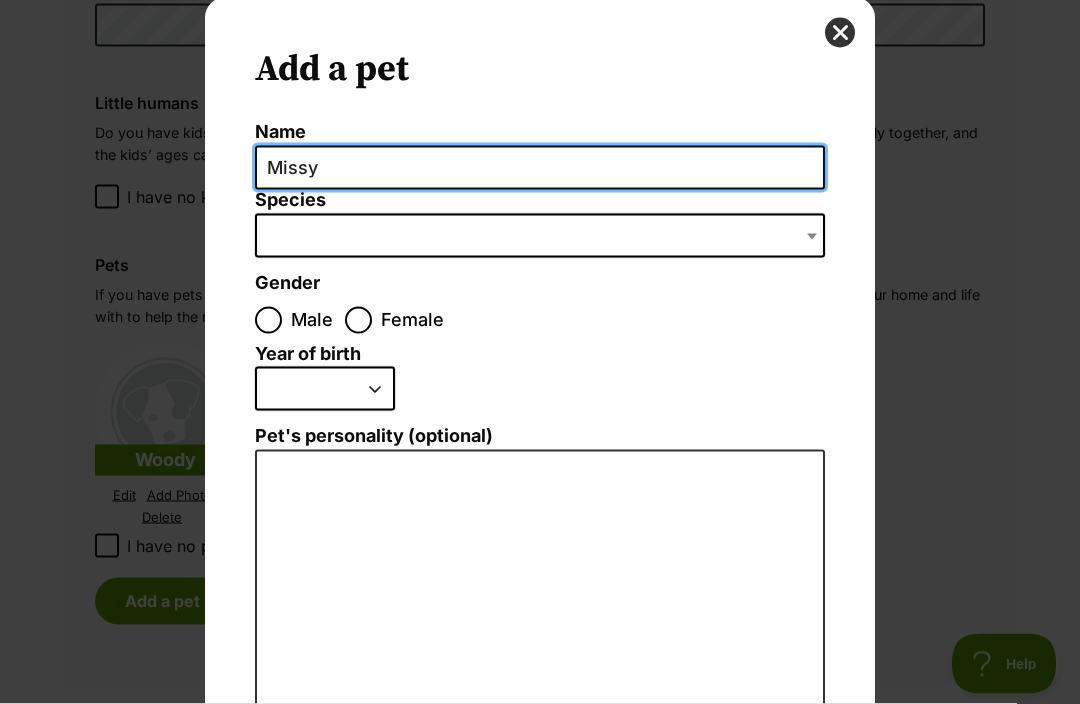 type on "Missy" 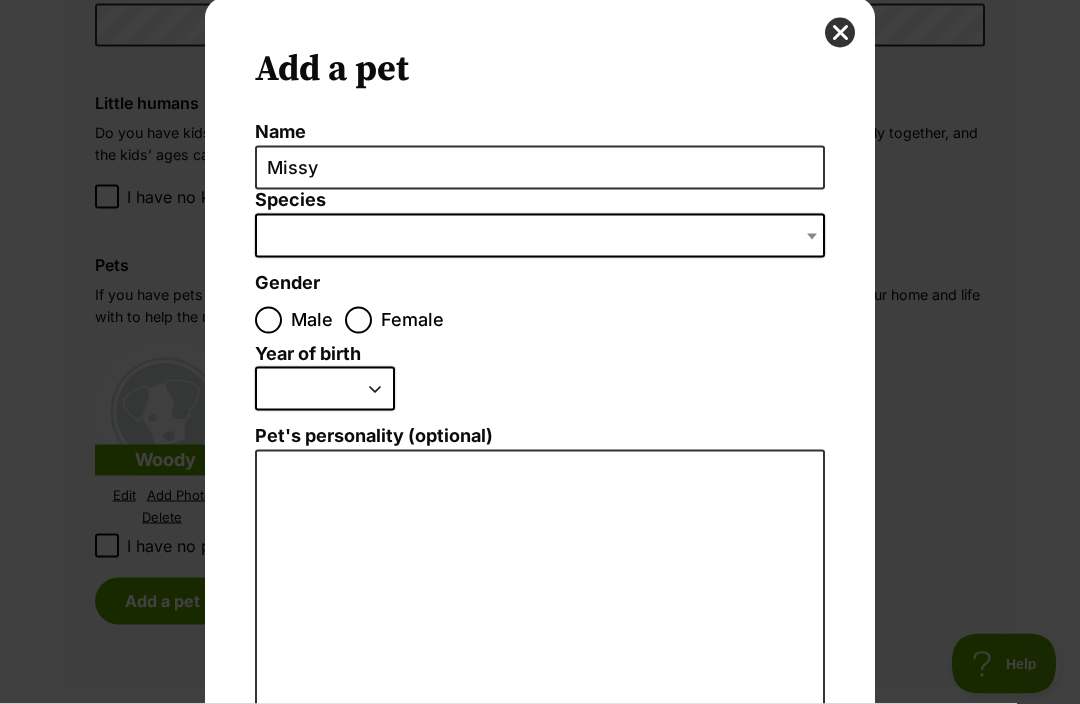 click at bounding box center (540, 236) 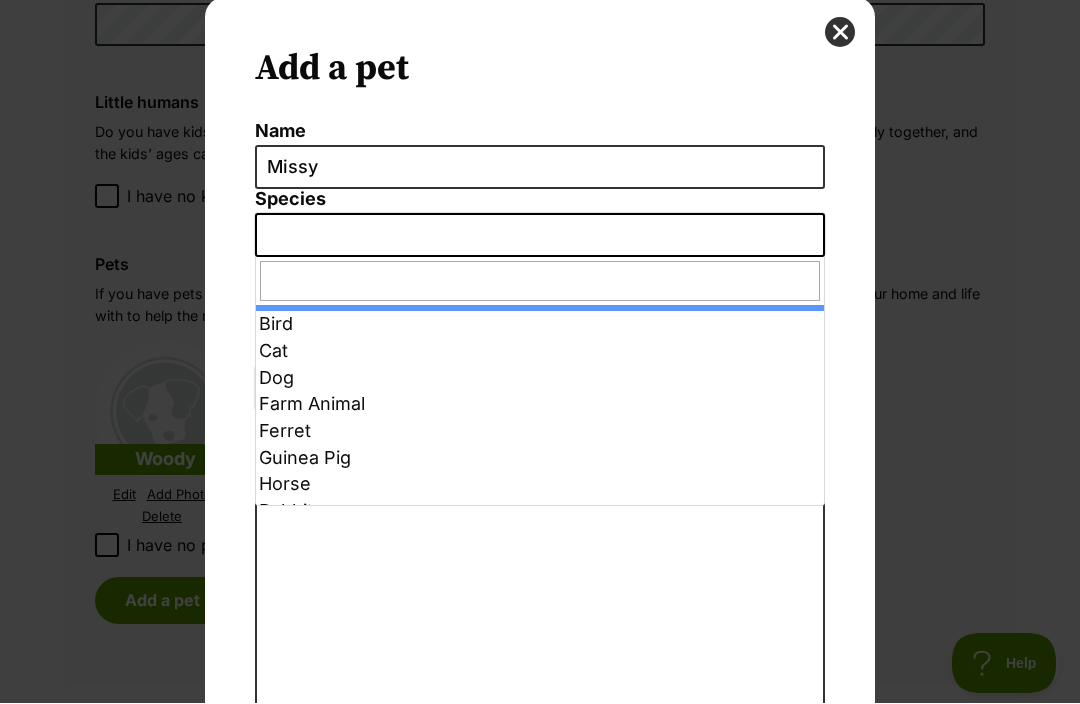 select on "1" 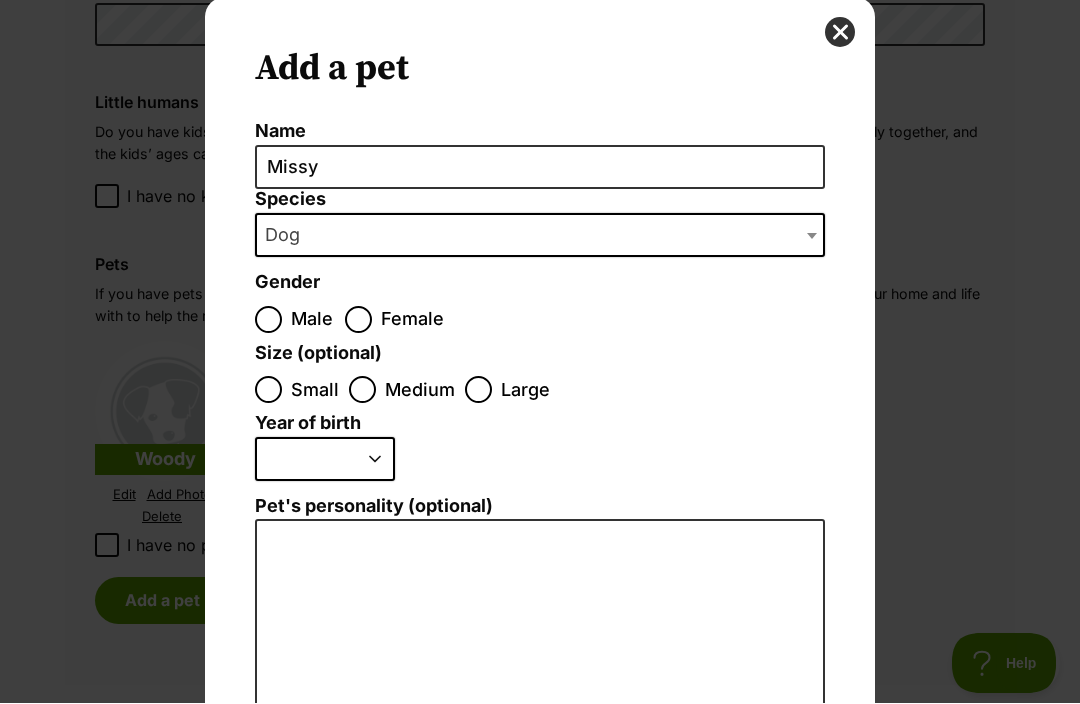 click on "Female" at bounding box center [358, 320] 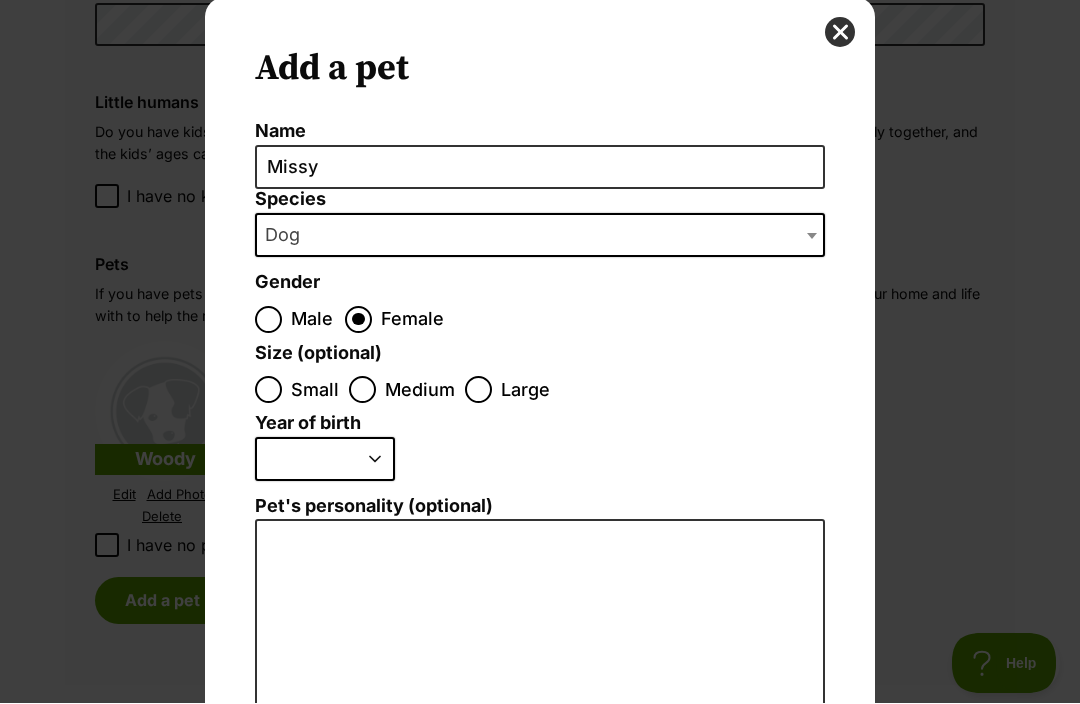 click on "Medium" at bounding box center (362, 390) 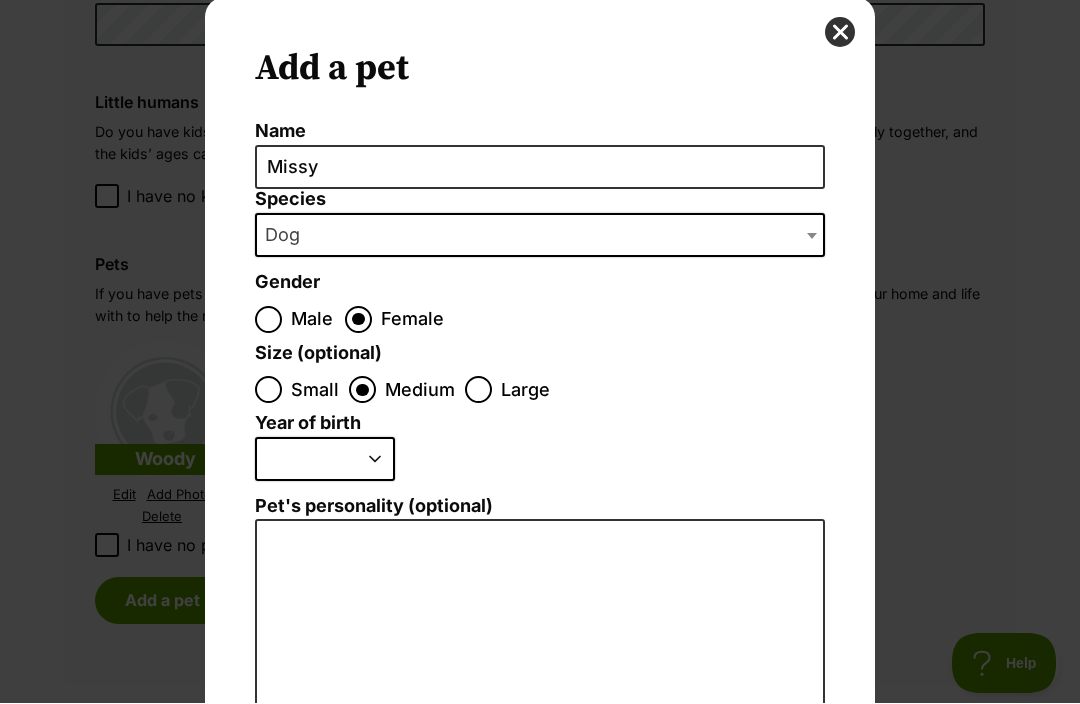 scroll, scrollTop: 0, scrollLeft: 0, axis: both 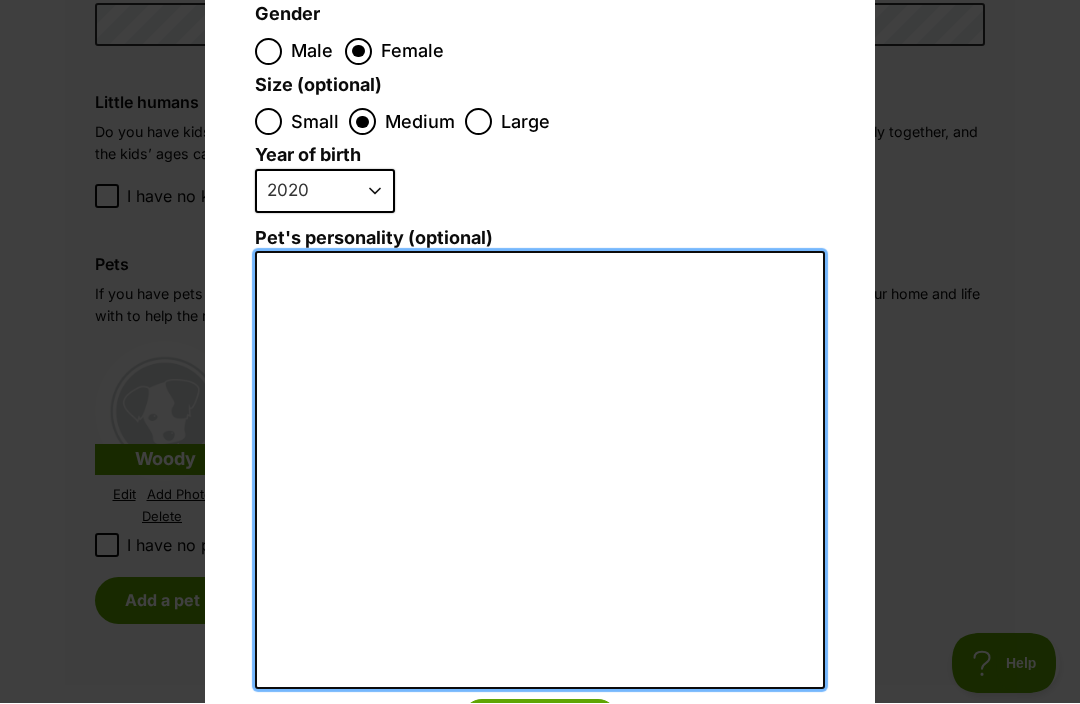 click on "Pet's personality (optional)" at bounding box center [540, 471] 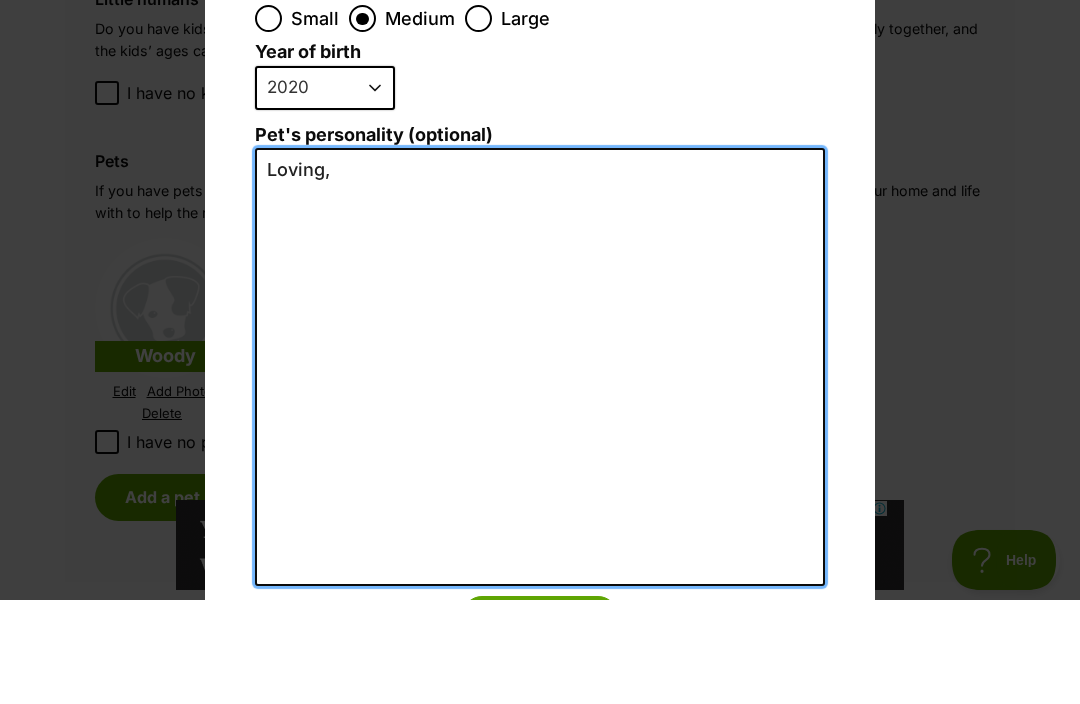 scroll, scrollTop: 0, scrollLeft: 0, axis: both 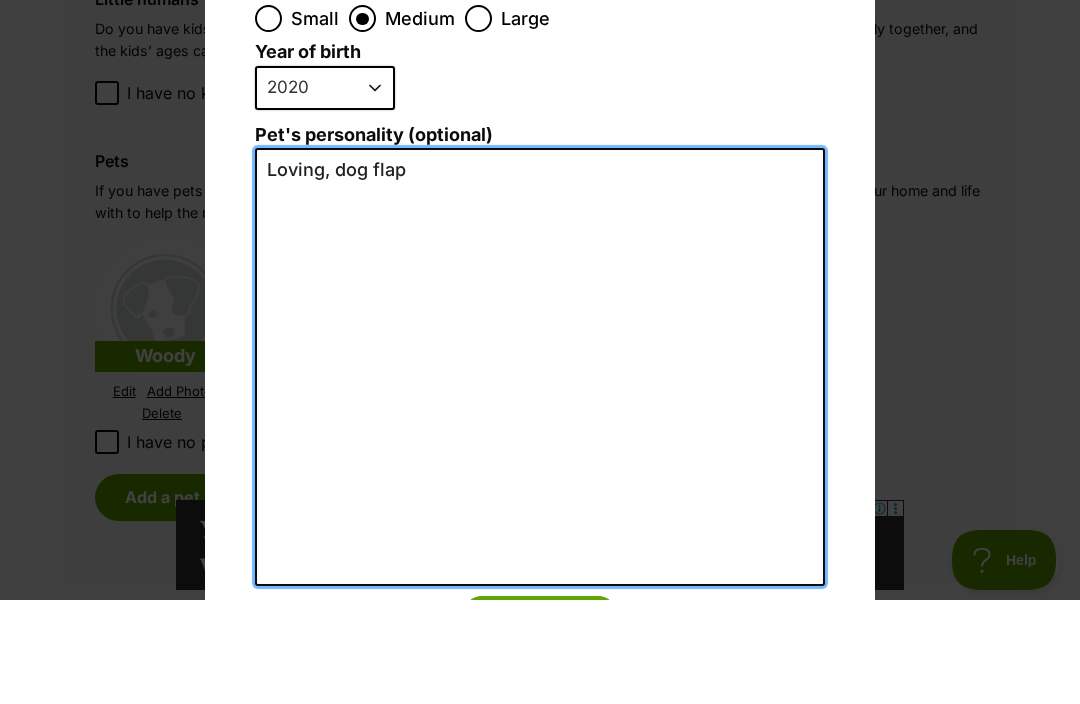 click on "Loving, dog flap" at bounding box center (540, 471) 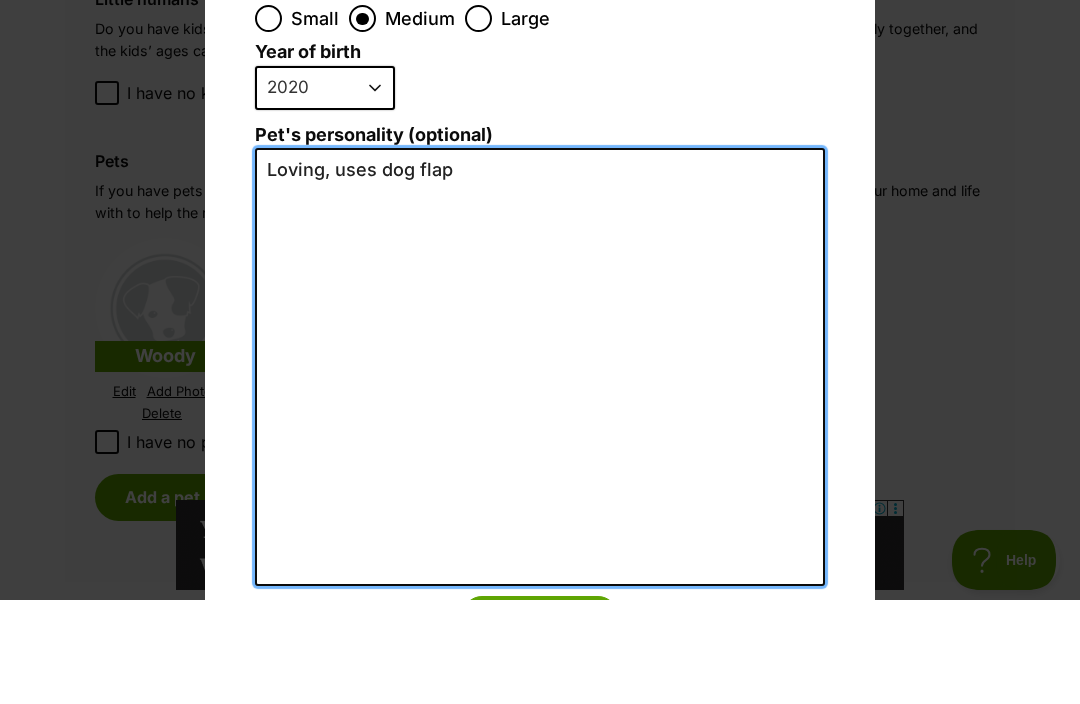 click on "Loving, uses dog flap" at bounding box center [540, 471] 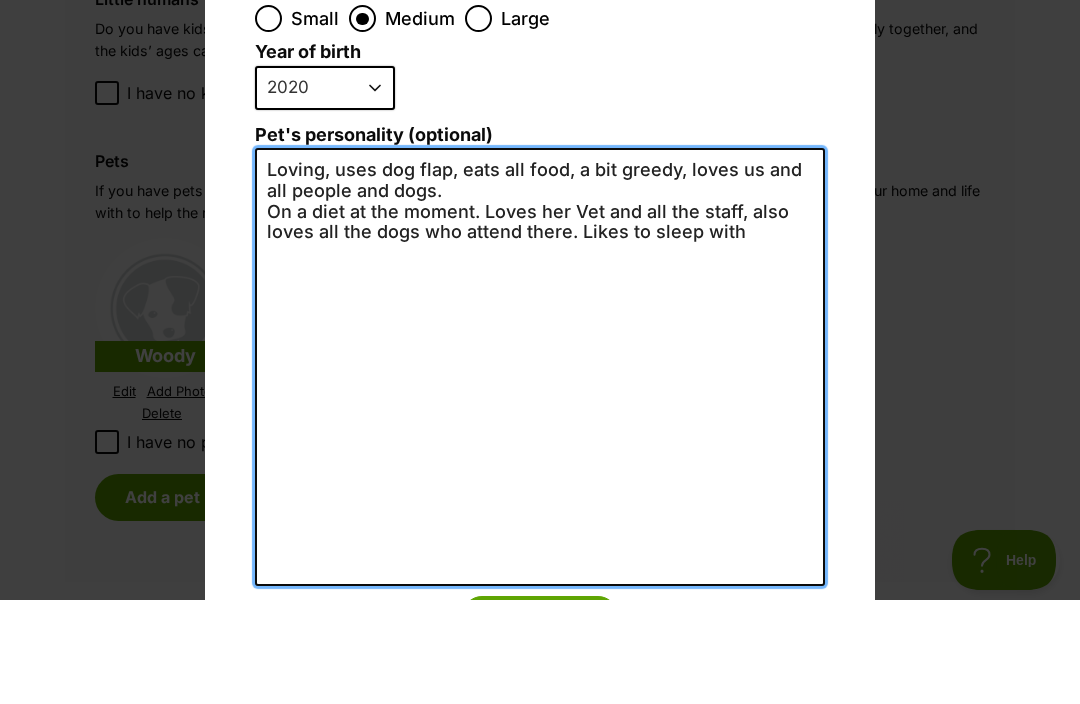 scroll, scrollTop: 0, scrollLeft: 0, axis: both 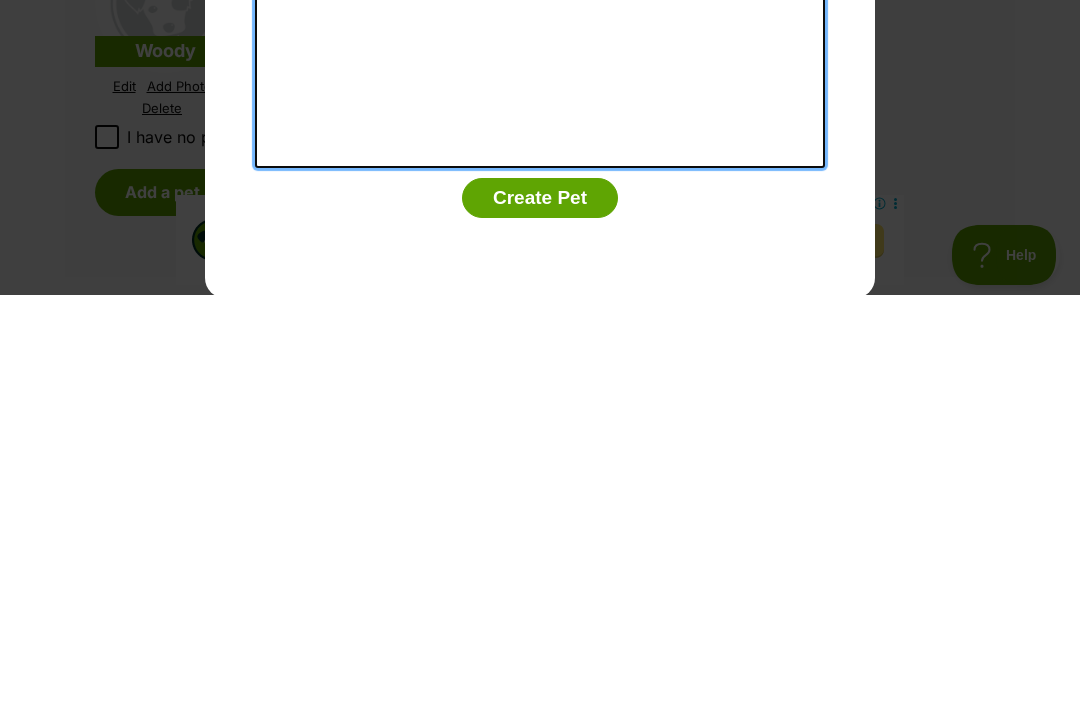 type on "Loving, uses dog flap, eats all food, a bit greedy, loves us and all people and dogs.
On a diet at the moment. Loves her Vet and all the staff, also loves all the dogs who attend there. Likes to sleep with us. Her best personality is walking, is good in the car." 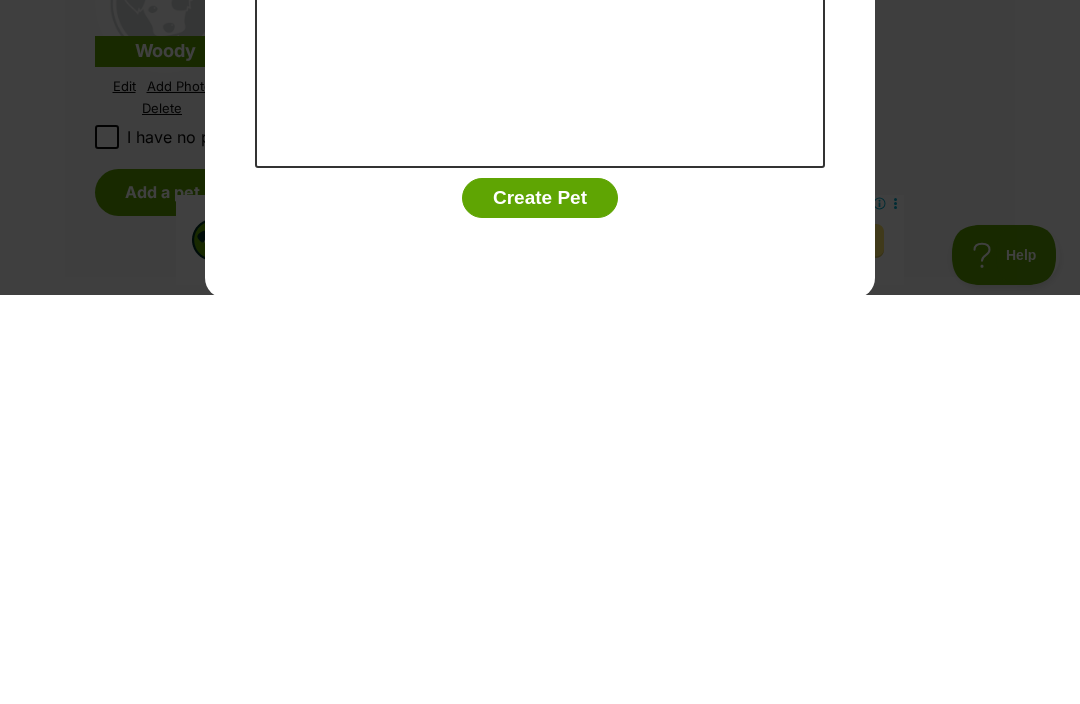 click on "Create Pet" at bounding box center [540, 607] 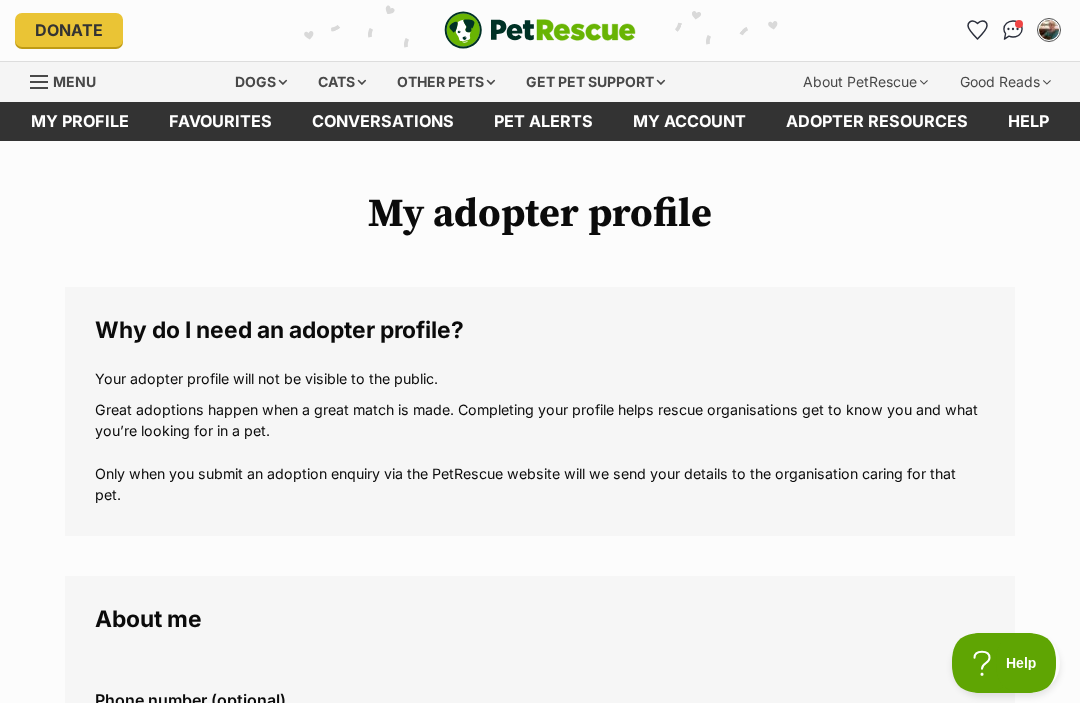 scroll, scrollTop: 2383, scrollLeft: 0, axis: vertical 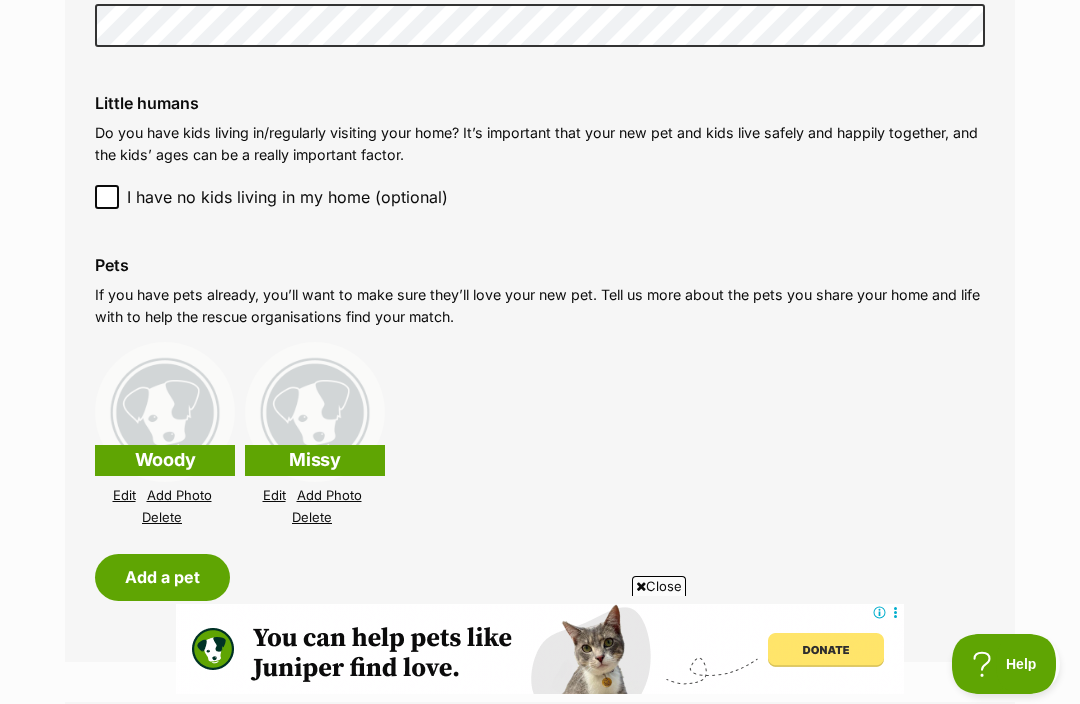 click on "Delete" at bounding box center [162, 517] 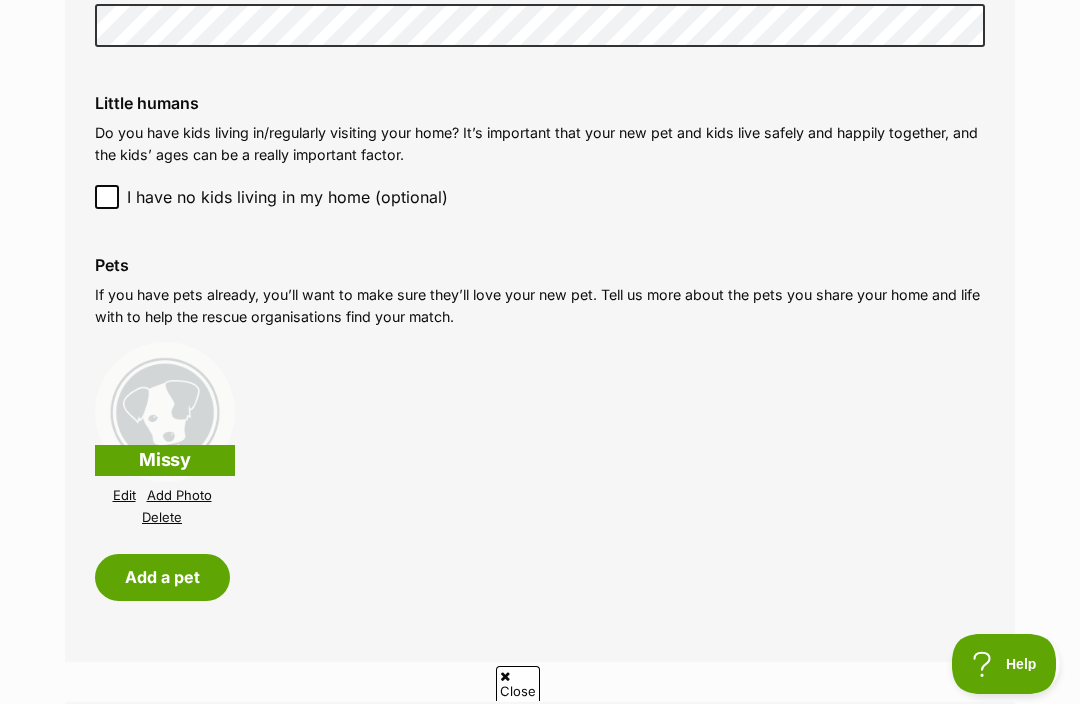 scroll, scrollTop: 0, scrollLeft: 0, axis: both 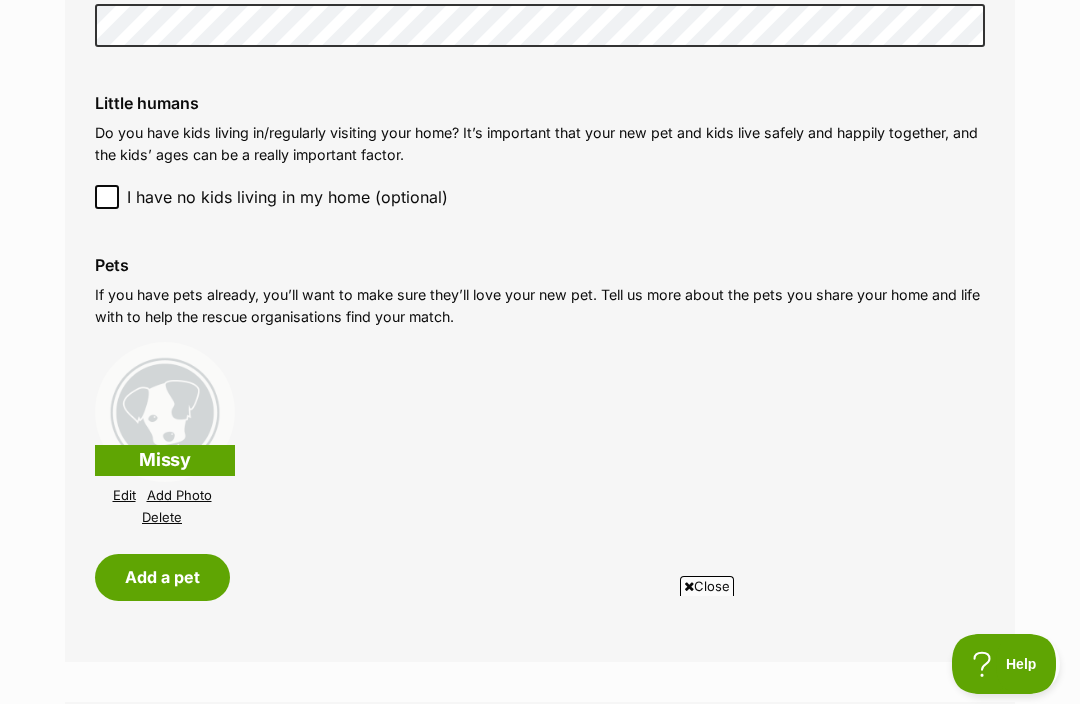 click on "Add a pet" at bounding box center [162, 577] 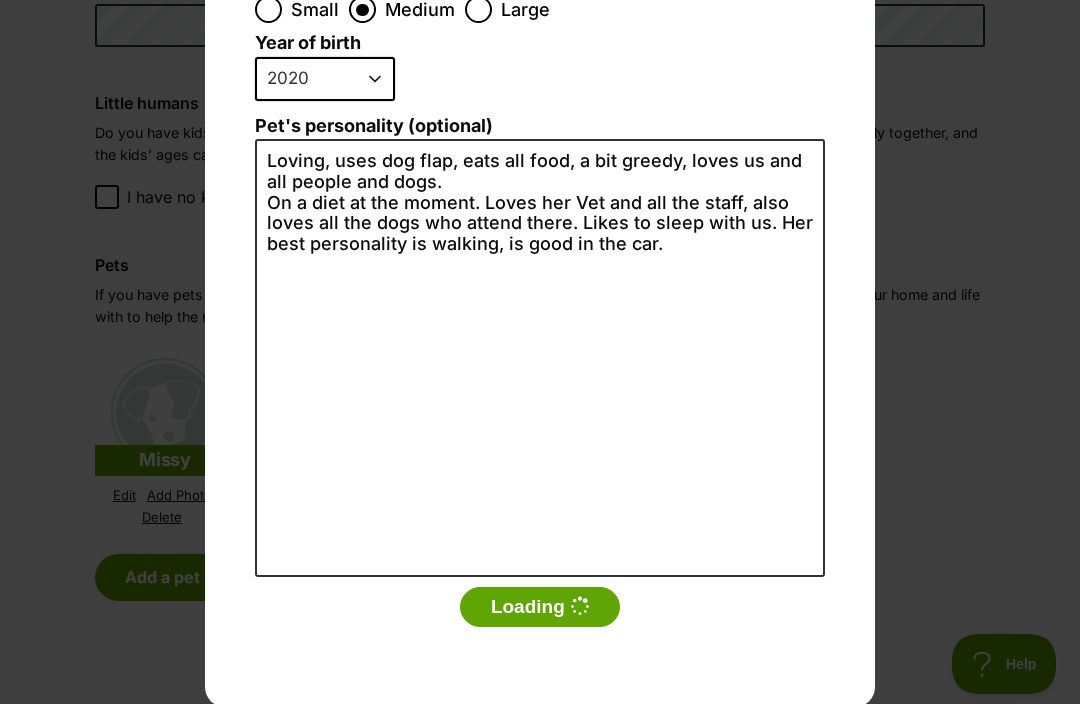 scroll, scrollTop: 0, scrollLeft: 0, axis: both 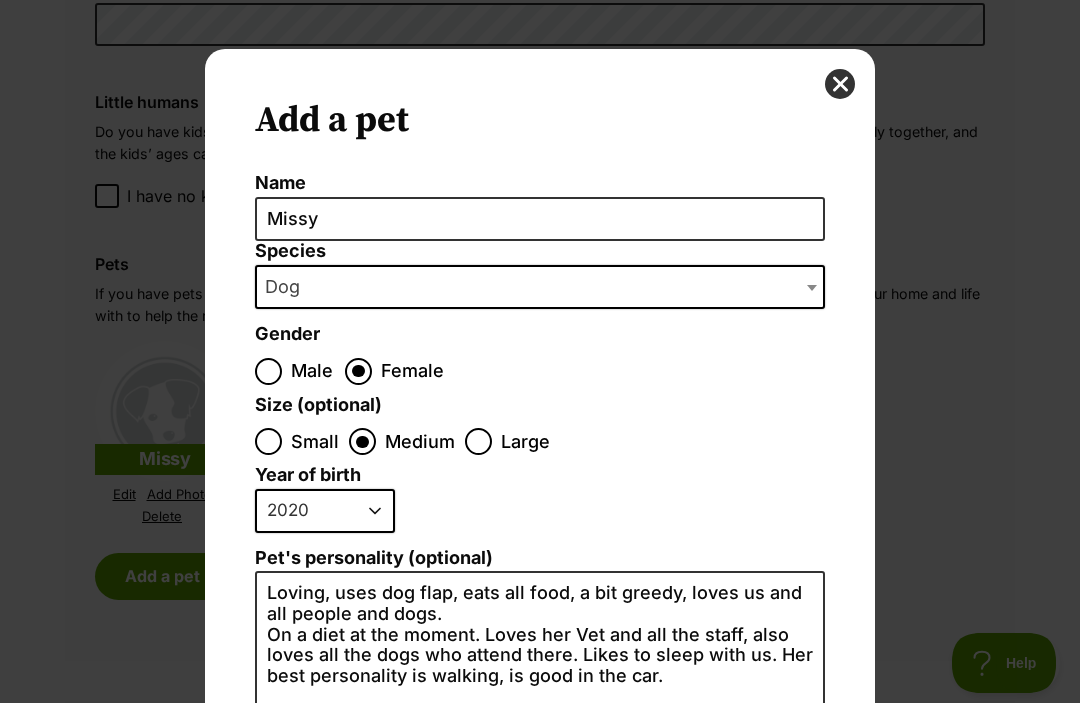 click on "Add a pet
Name Missy
Species
Bird
Cat
Dog
Farm Animal
Ferret
Guinea Pig
Horse
Rabbit
Reptile Dog
Gender
Male
Female
Size (optional)
Small
Medium
Large
Year of birth
2025
2024
2023
2022
2021
2020
2019
2018
2017
2016
2015
2014
2013
2012
2011
2010
2009
2008
2007
2006
2005
2004
2003
2002
2001
2000
1999
1998
1997
1996
1995
Pet's personality (optional) Loving, uses dog flap, eats all food, a bit greedy, loves us and all people and dogs.
On a diet at the moment. Loves her Vet and all the staff, also loves all the dogs who attend there. Likes to sleep with us. Her best personality is walking, is good in the car.
Loading" at bounding box center [540, 595] 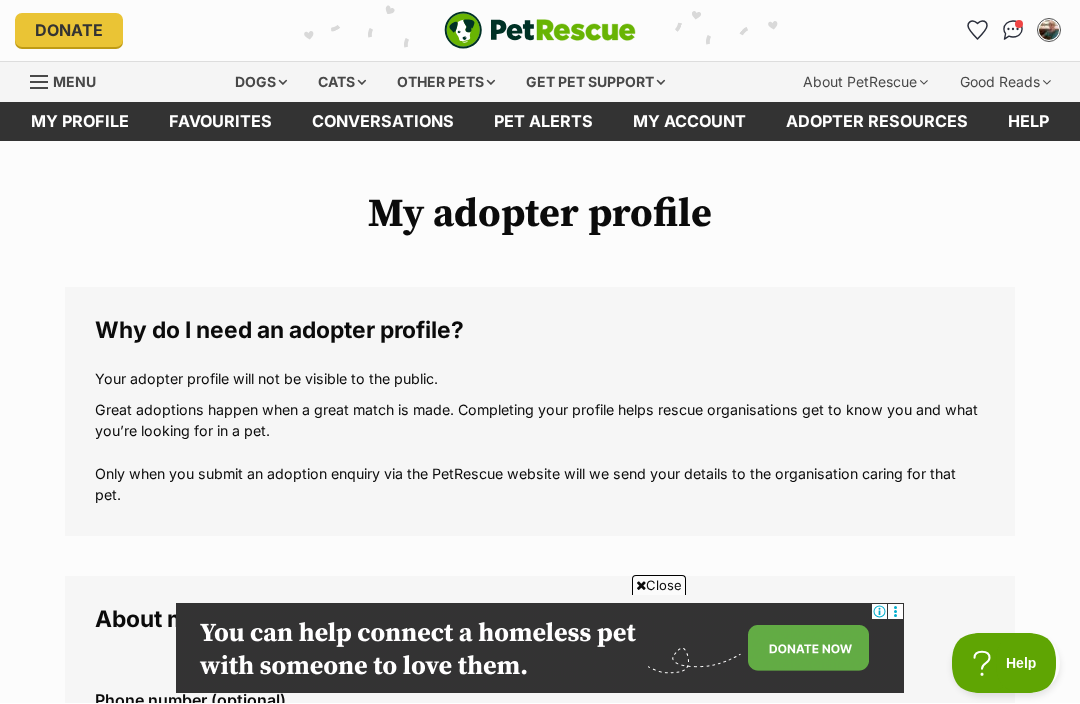 scroll, scrollTop: 2383, scrollLeft: 0, axis: vertical 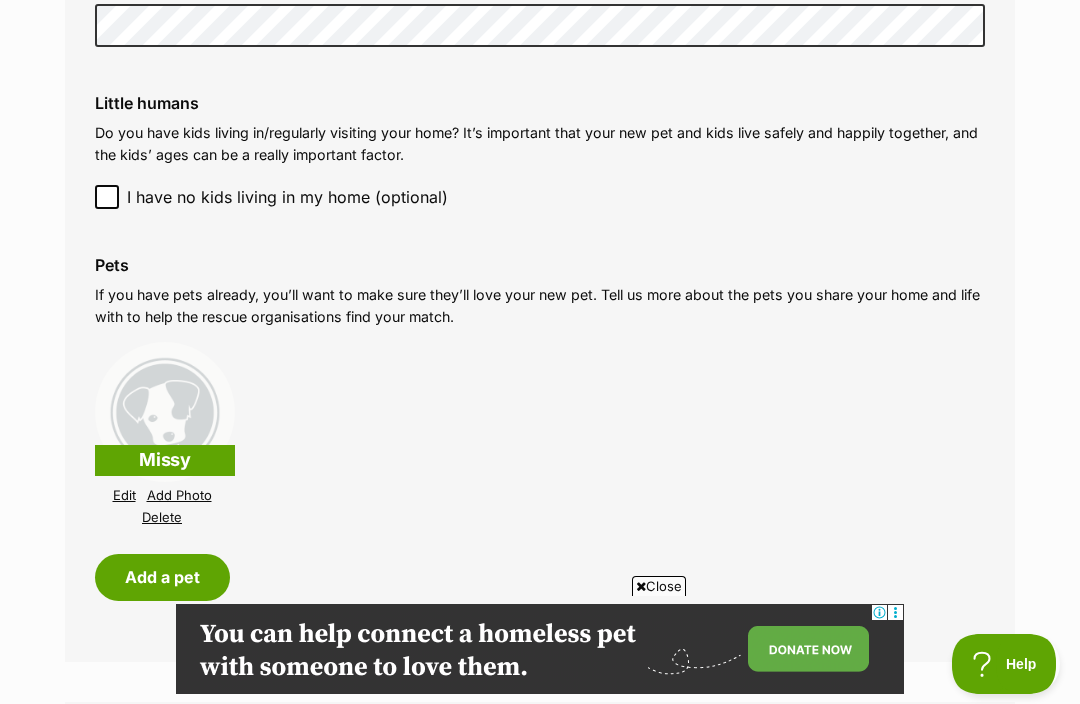 click on "Add Photo" at bounding box center (179, 495) 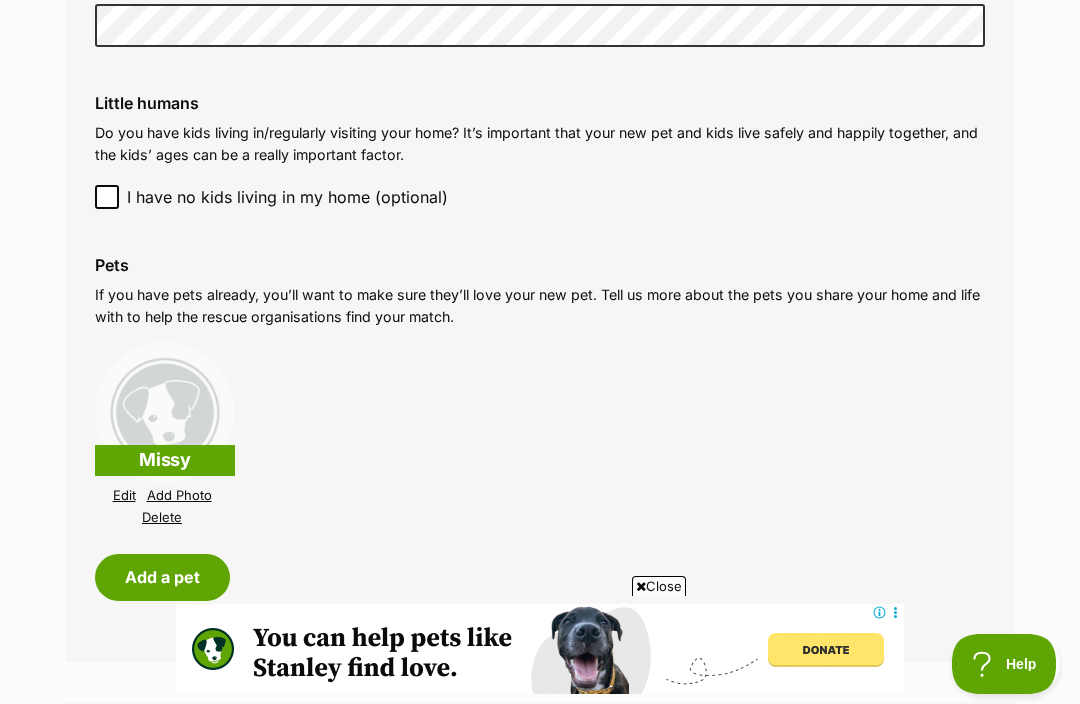 scroll, scrollTop: 0, scrollLeft: 0, axis: both 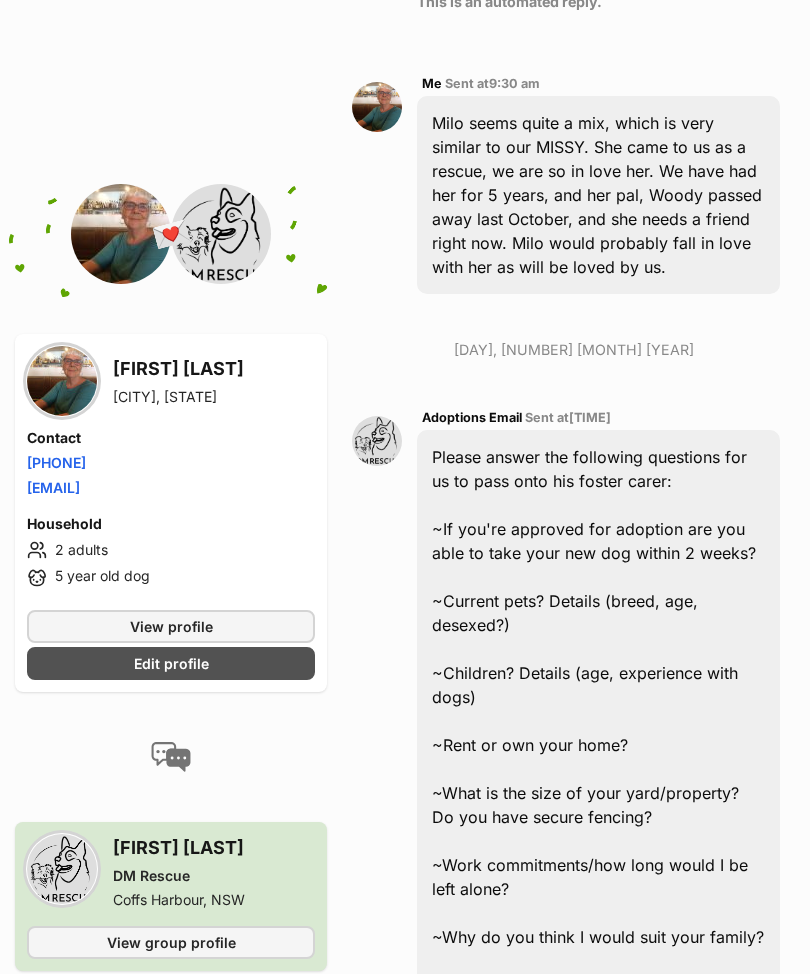click on "Please answer the following questions for us to pass onto his foster carer: ~If you're approved for adoption are you able to take your new dog within 2 weeks? ~Current pets? Details (breed, age, desexed?) ~Children? Details (age, experience with dogs) ~Rent or own your home? ~What is the size of your yard/property? Do you have secure fencing? ~Work commitments/how long would I be left alone? ~Why do you think I would suit your family? ~As a working breed I will need lots of training, exercise & mental stimulation. How to do plan to meet those needs? ~ Have you done any training with other dogs? If so what training have you and your previous/current dog completed? ~I will need additional vet work in my life time such as follow up vaccinations etc, is this a problem? ~I will also need flea and worm treatments to keep me at my optimum health, are you prepared for that? ~I've had a diet since being at the rescue of quality biscuits, can you guarantee to continue my current diet? give me a home?" at bounding box center [598, 986] 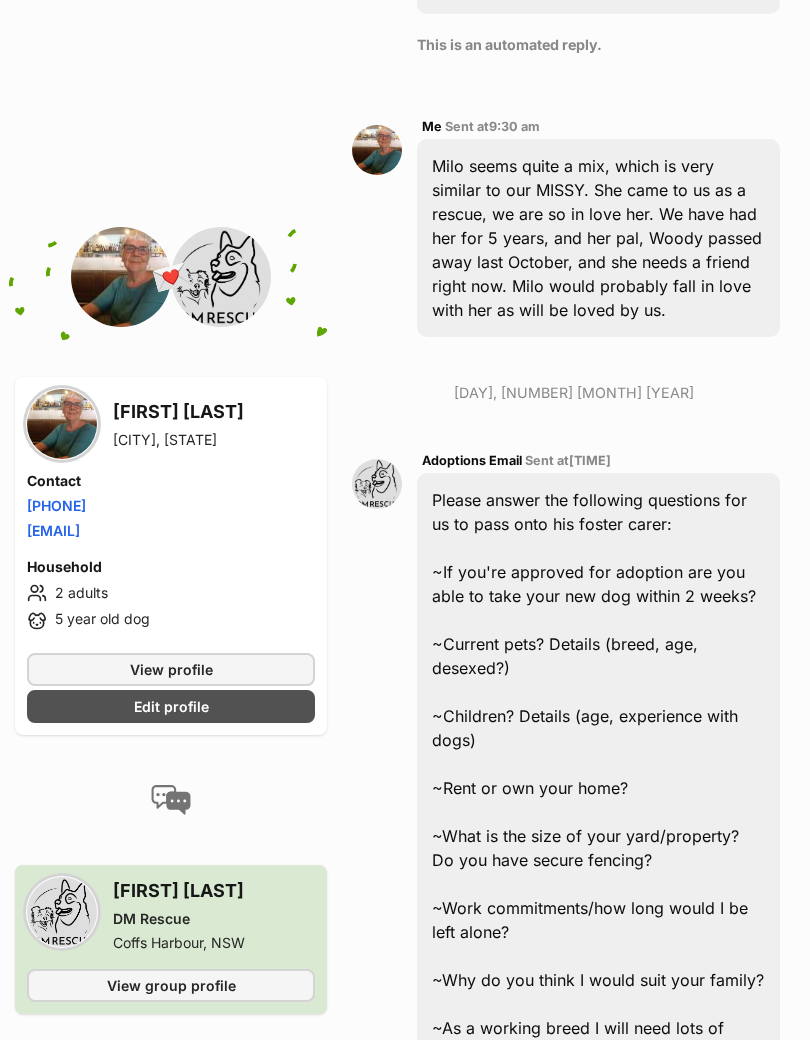 scroll, scrollTop: 1398, scrollLeft: 0, axis: vertical 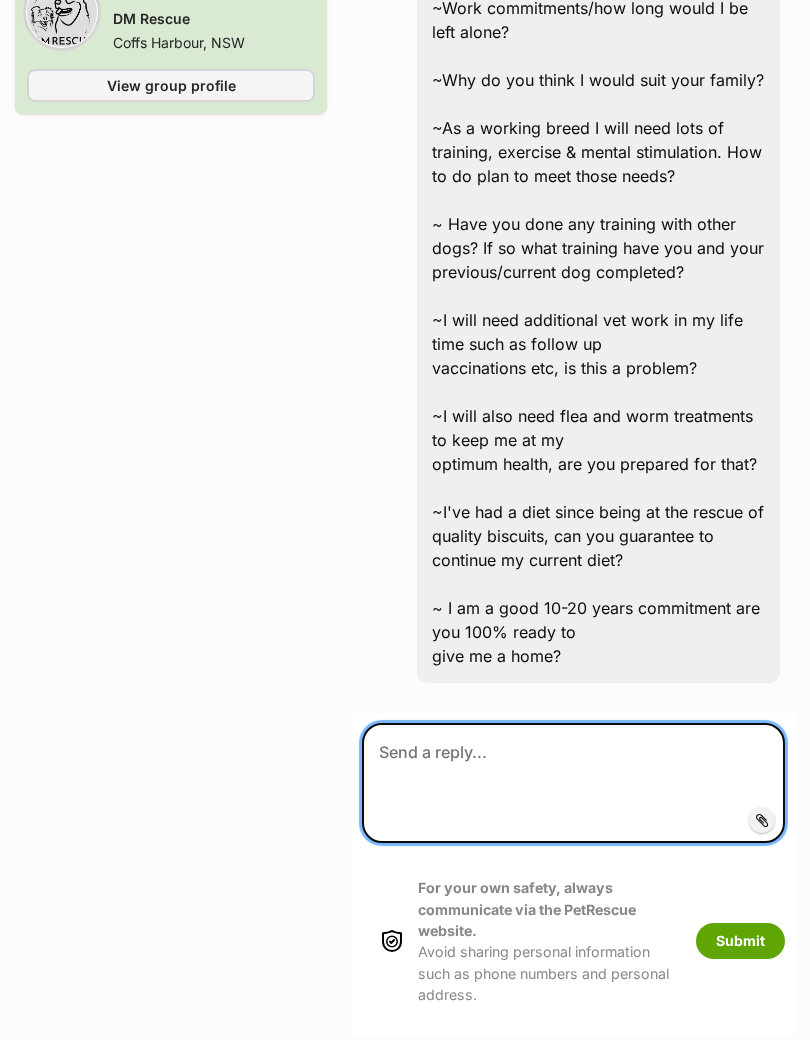 click at bounding box center [573, 783] 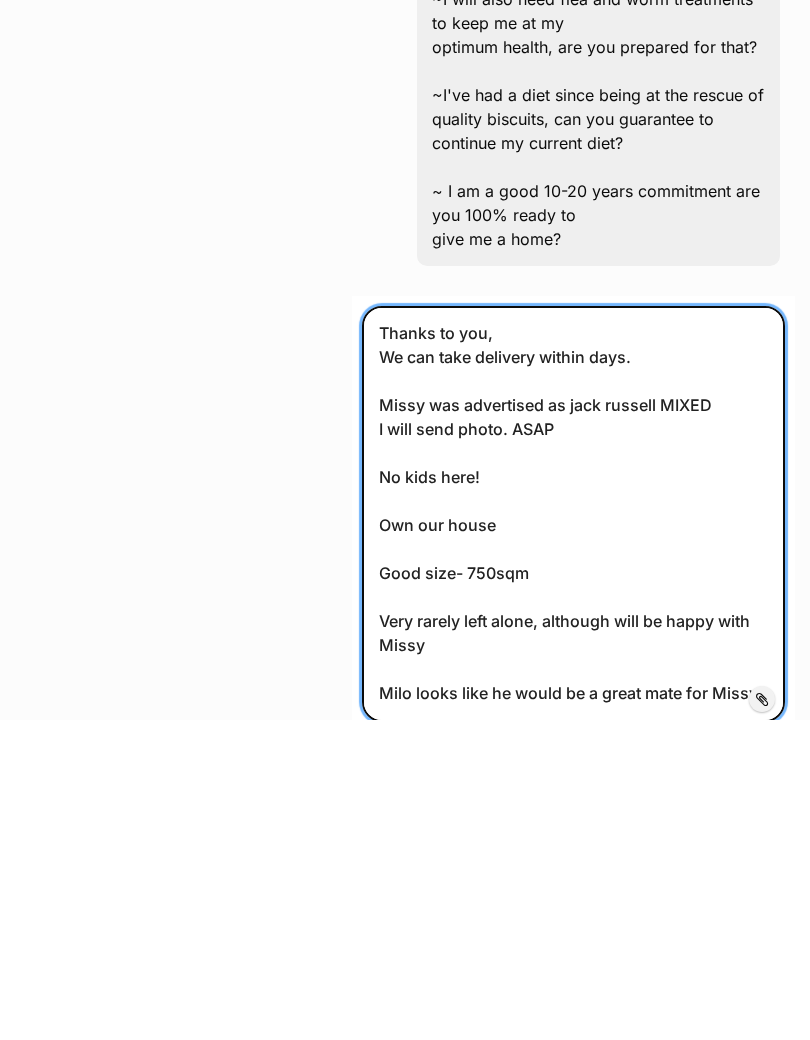 scroll, scrollTop: 58, scrollLeft: 0, axis: vertical 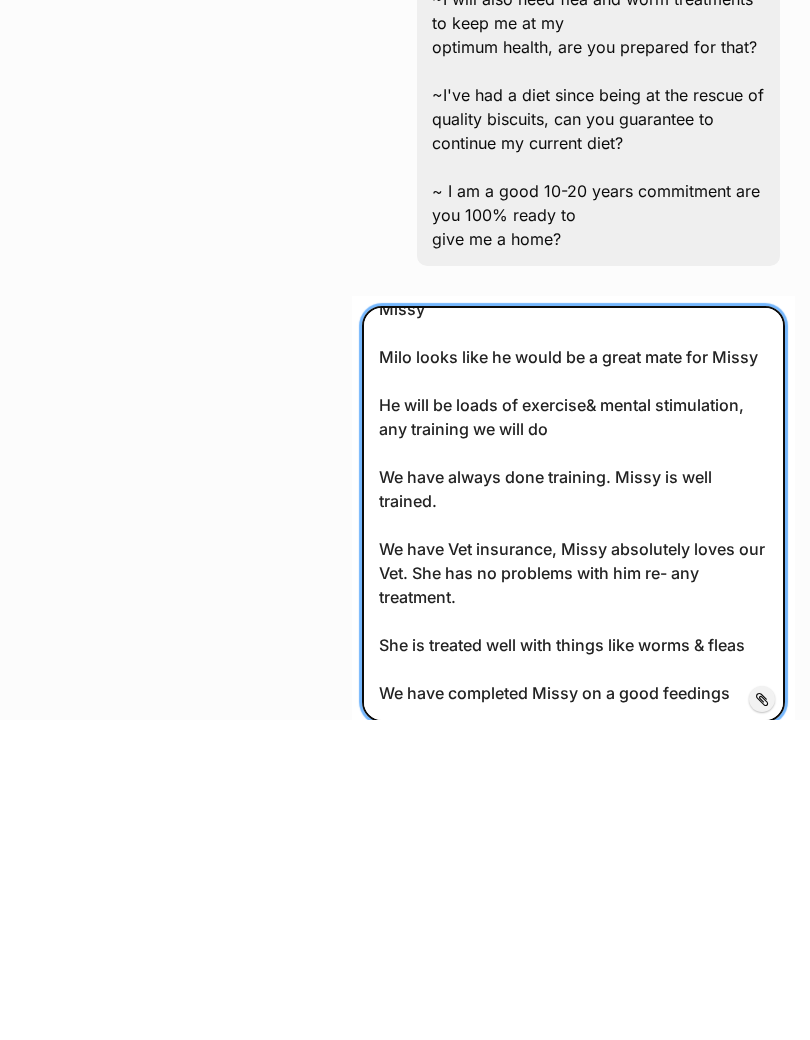 click on "Thanks to you,
We can take delivery within days.
Missy was advertised as jack russell MIXED
I will send photo. ASAP
No kids here!
Own our house
Good size- 750sqm
Very rarely left alone, although will be happy with Missy
Milo looks like he would be a great mate for Missy
He will be loads of exercise& mental stimulation, any training we will do
We have always done training. Missy is well trained.
We have Vet insurance, Missy absolutely loves our Vet. She has no problems with him re- any treatment.
She is treated well with things like worms & fleas
We have completed Missy on a good feedings" at bounding box center (573, 835) 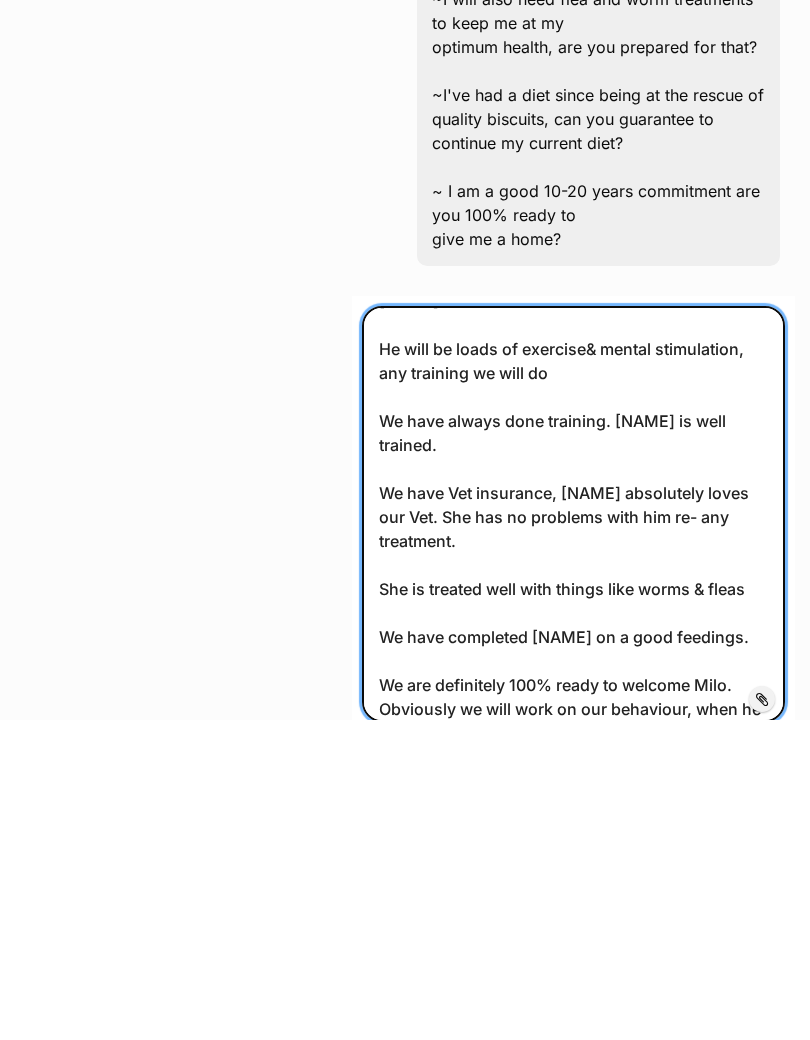 scroll, scrollTop: 442, scrollLeft: 0, axis: vertical 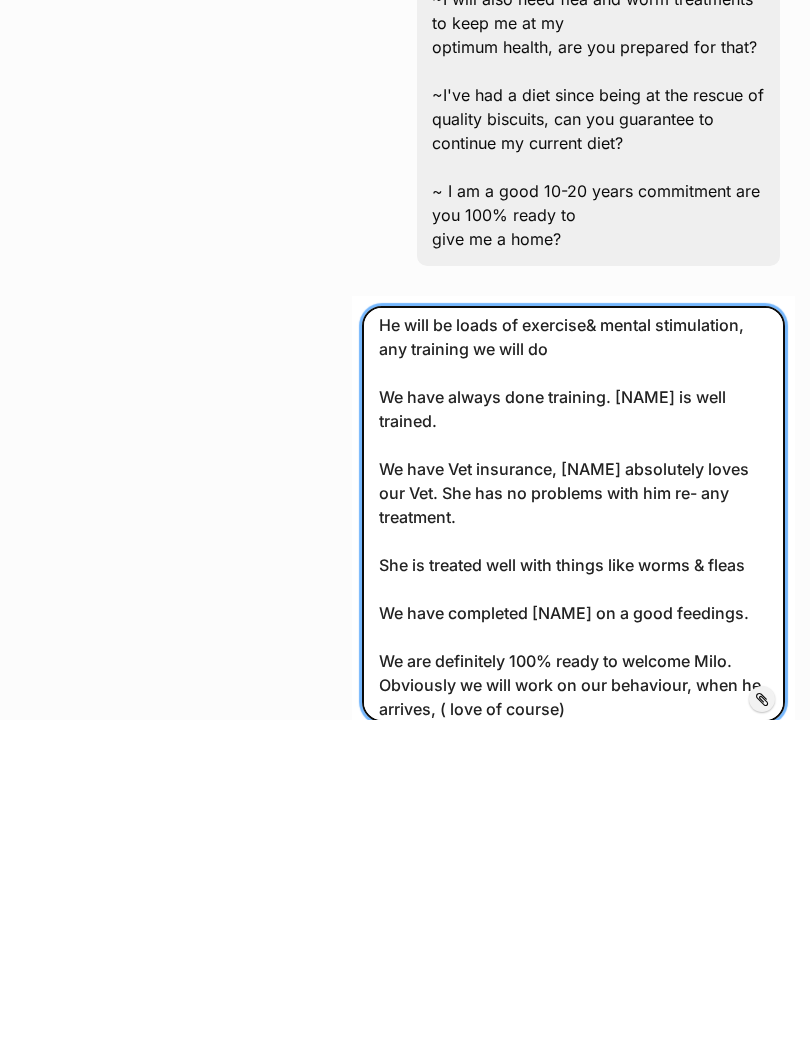type on "Thanks to you,
We can take delivery within days.
[NAME] was advertised as jack russell MIXED
I will send photo. ASAP
No kids here!
Own our house
Good size- 750sqm
Very rarely left alone, although will be happy with [NAME]
Milo looks like he would be a great mate for [NAME]
He will be loads of exercise& mental stimulation, any training we will do
We have always done training. [NAME] is well trained.
We have Vet insurance, [NAME] absolutely loves our Vet. She has no problems with him re- any treatment.
She is treated well with things like worms & fleas
We have completed [NAME] on a good feedings.
We are definitely 100% ready to welcome Milo.
Obviously we will work on our behaviour, when he arrives, ( love of course)" 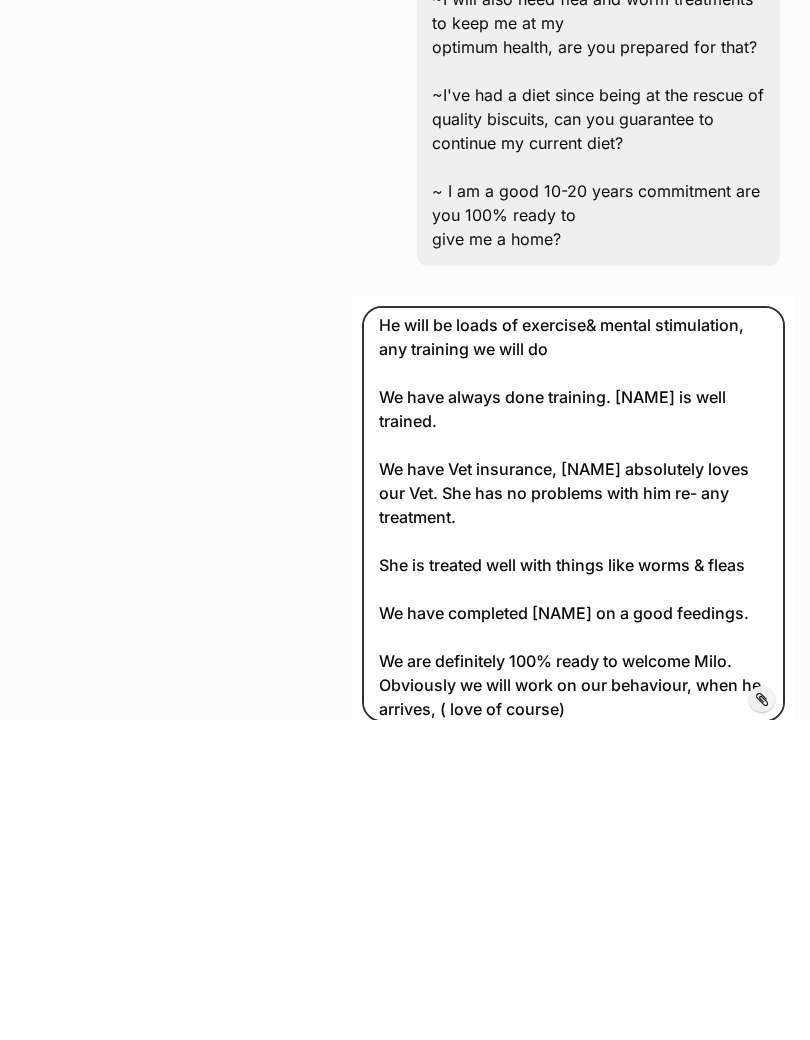 click on "Back to all conversations
💌
Conversation participant details
[FIRST] [LAST]
Ravenswood, [STATE]
Contact
Phone number
Phone number
[PHONE]
Email address
[EMAIL]
Household
2 adults
5 year old dog
View profile
Edit profile
[FIRST] [LAST]
DM Rescue
Coffs Harbour, [STATE]
View group profile
[FIRST], you're chatting to [FIRST] at DM Rescue about adopting  Milo (3)
For your own safety, always communicate via the PetRescue website.  Avoid sharing personal information such as phone numbers and personal address.
Monday,  4 August 2025
Me
Sent at
9:22 am
We are a retired couple, home bodies. Love walking with our Dog Woody, 15yrs. He is a bit deaf, but he can understand us.
DM Rescue
Sent at
9:22 am" at bounding box center [405, -495] 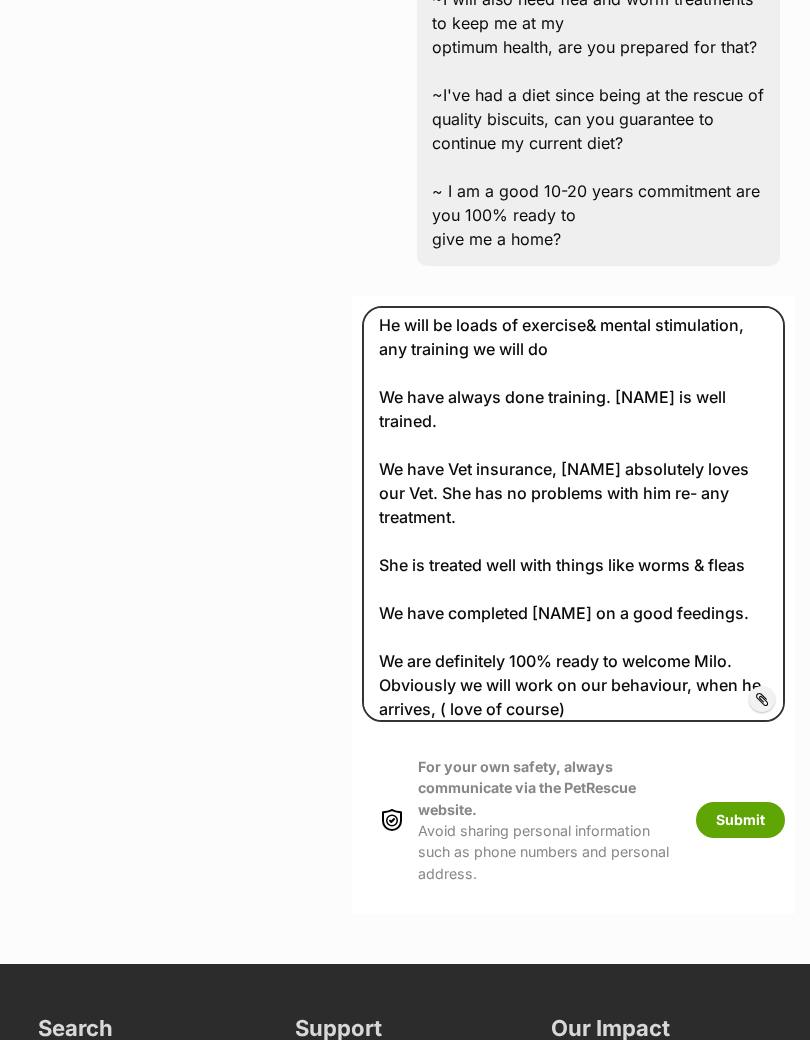 click on "Submit" at bounding box center (740, 820) 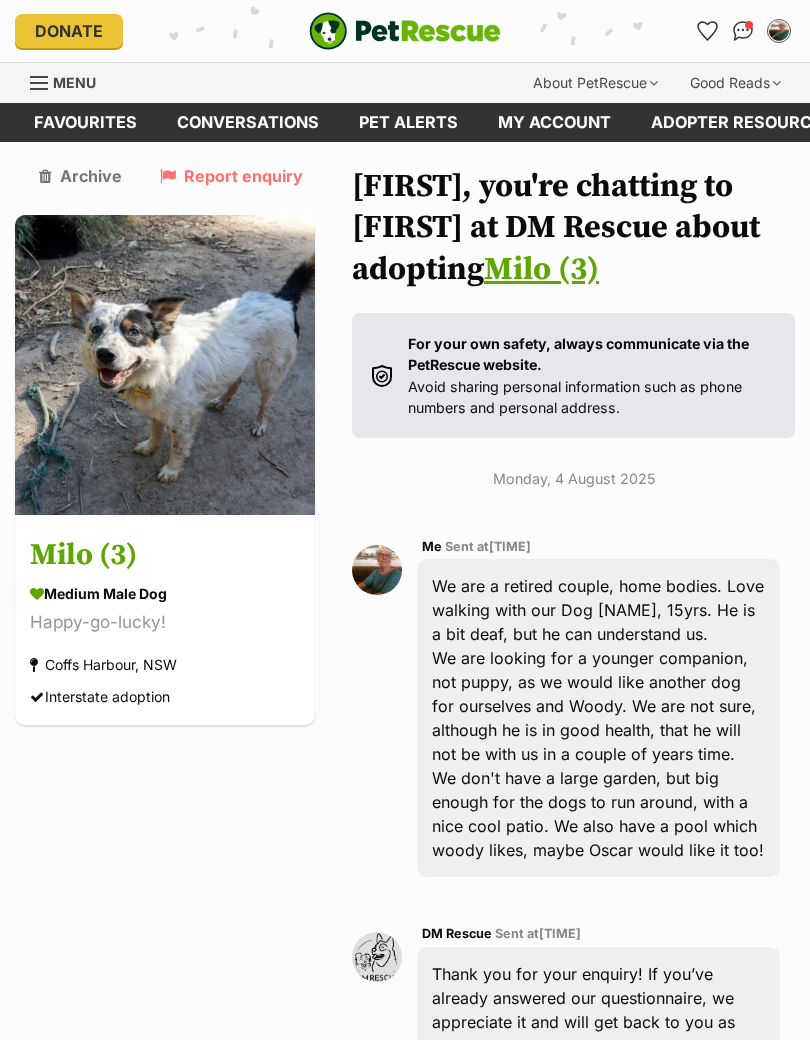 scroll, scrollTop: 0, scrollLeft: 0, axis: both 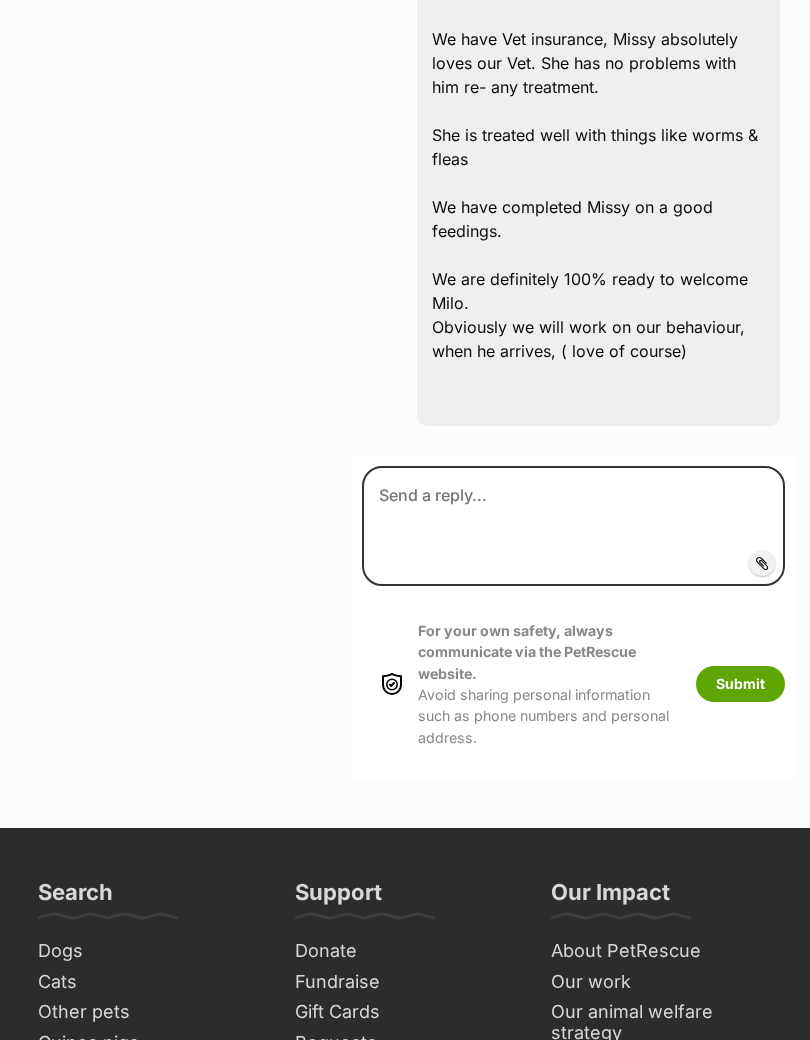 click on "Submit" at bounding box center [740, 684] 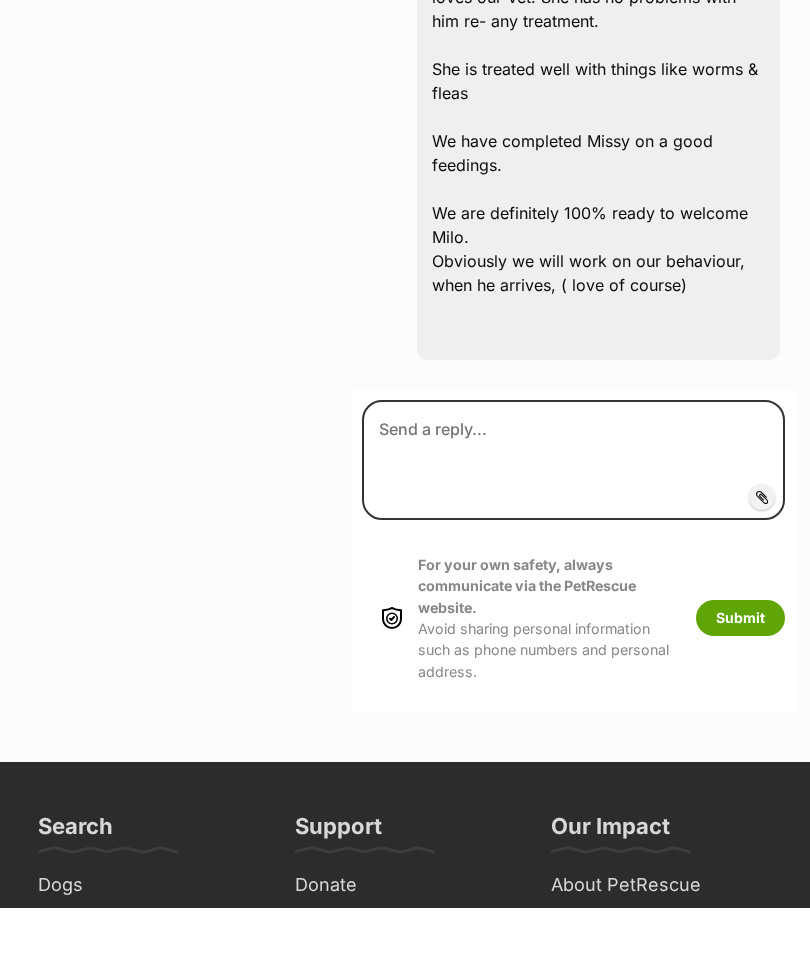 scroll, scrollTop: 3744, scrollLeft: 0, axis: vertical 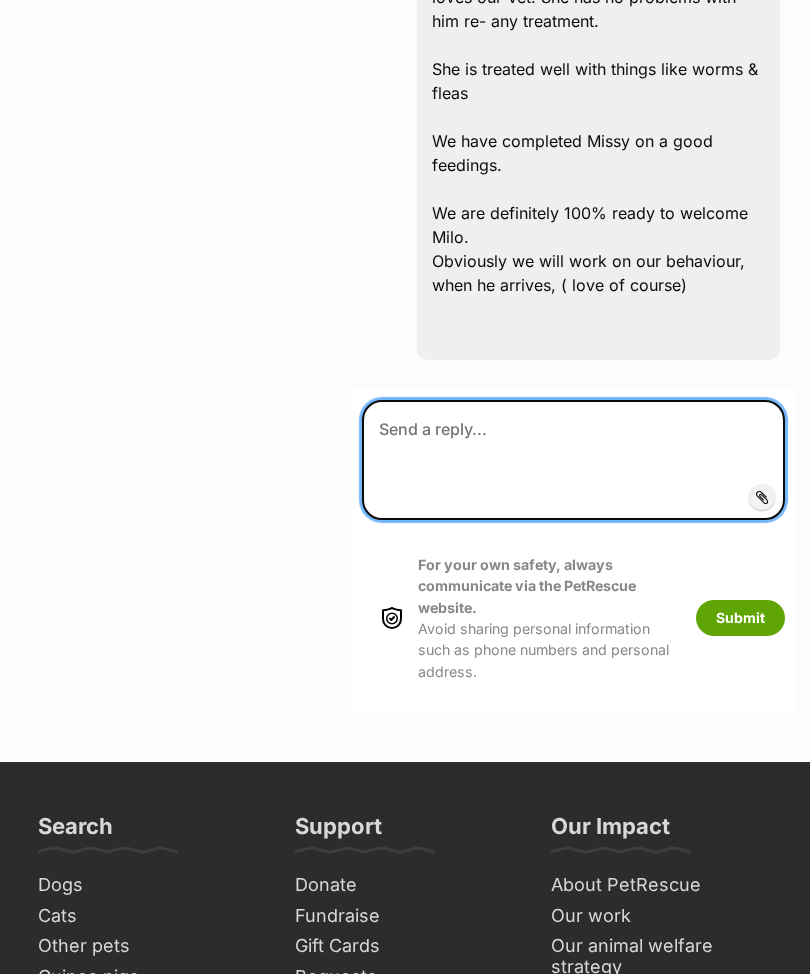 click at bounding box center (573, 460) 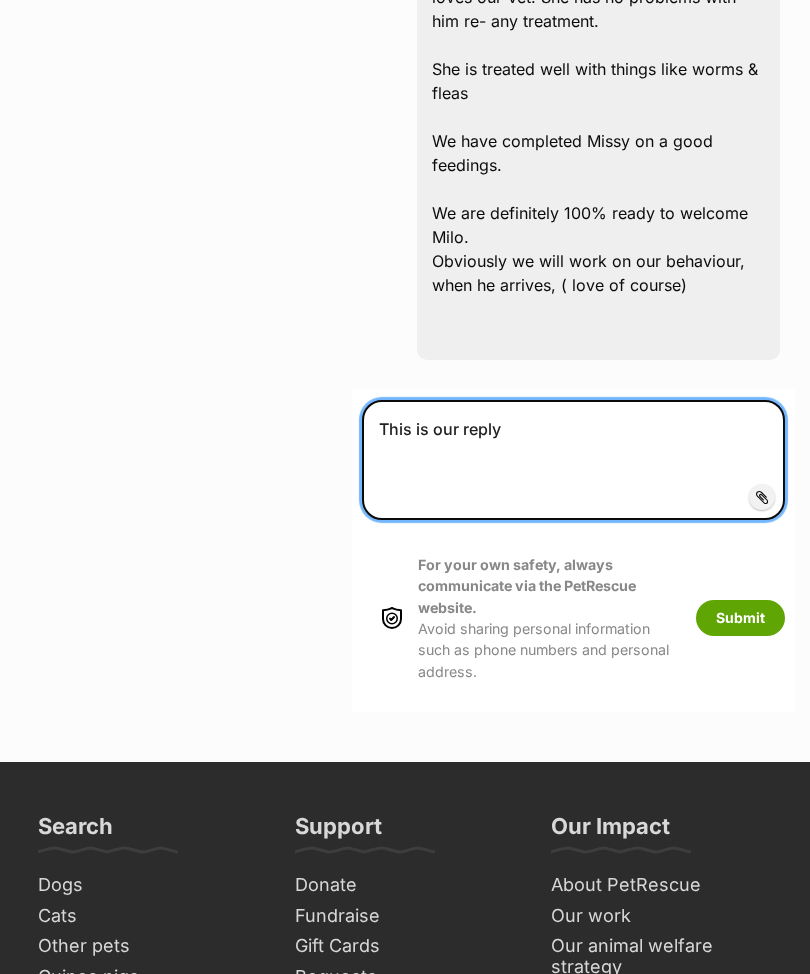 type on "This is our reply" 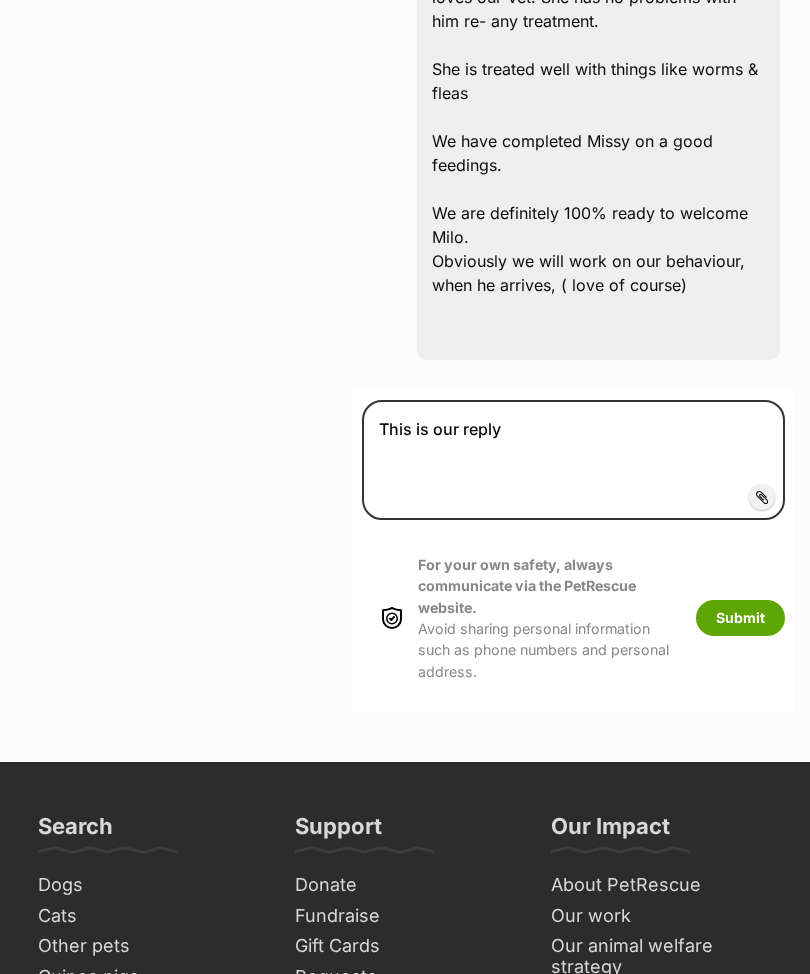 click on "Submit" at bounding box center [740, 619] 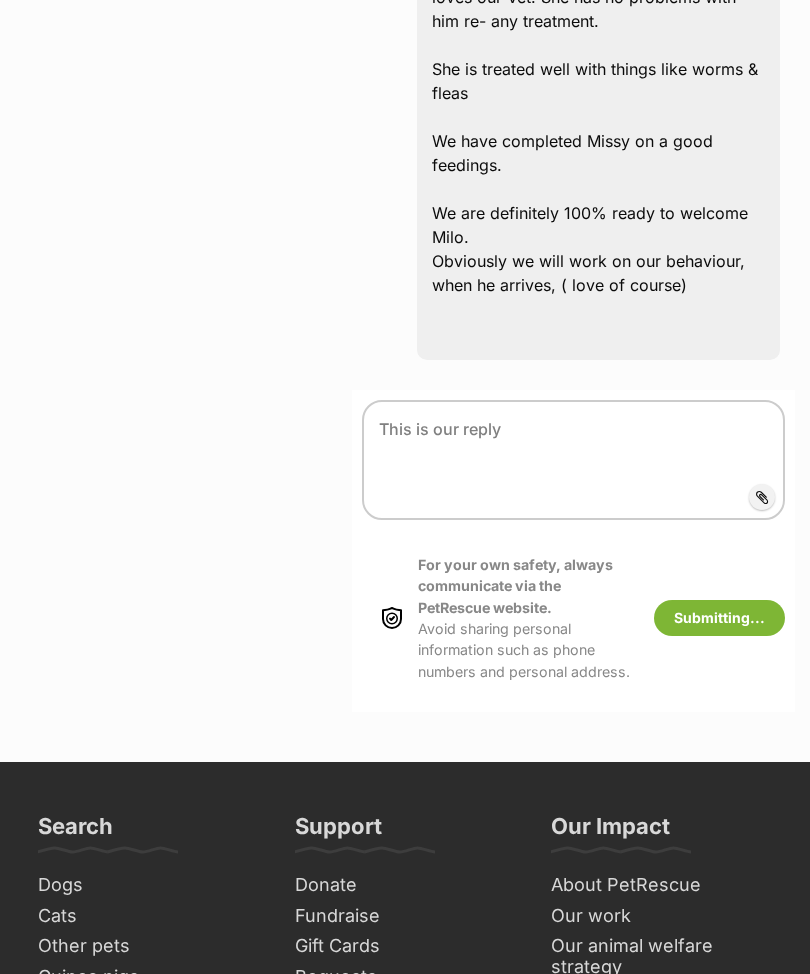 scroll, scrollTop: 3744, scrollLeft: 0, axis: vertical 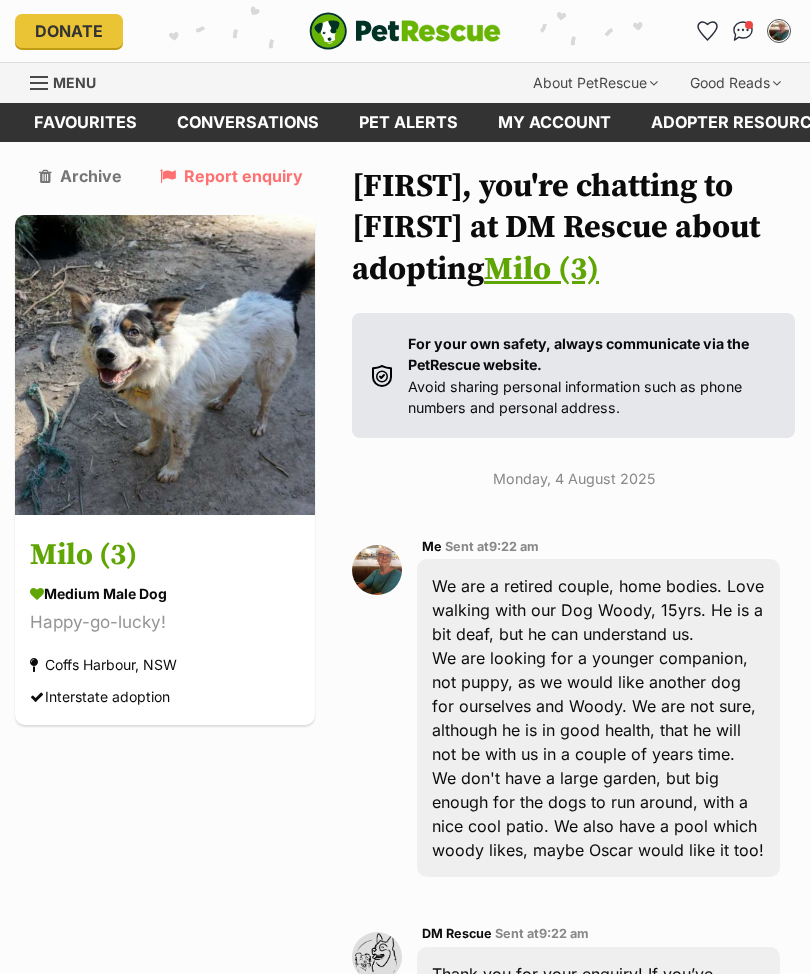 click at bounding box center [40, 83] 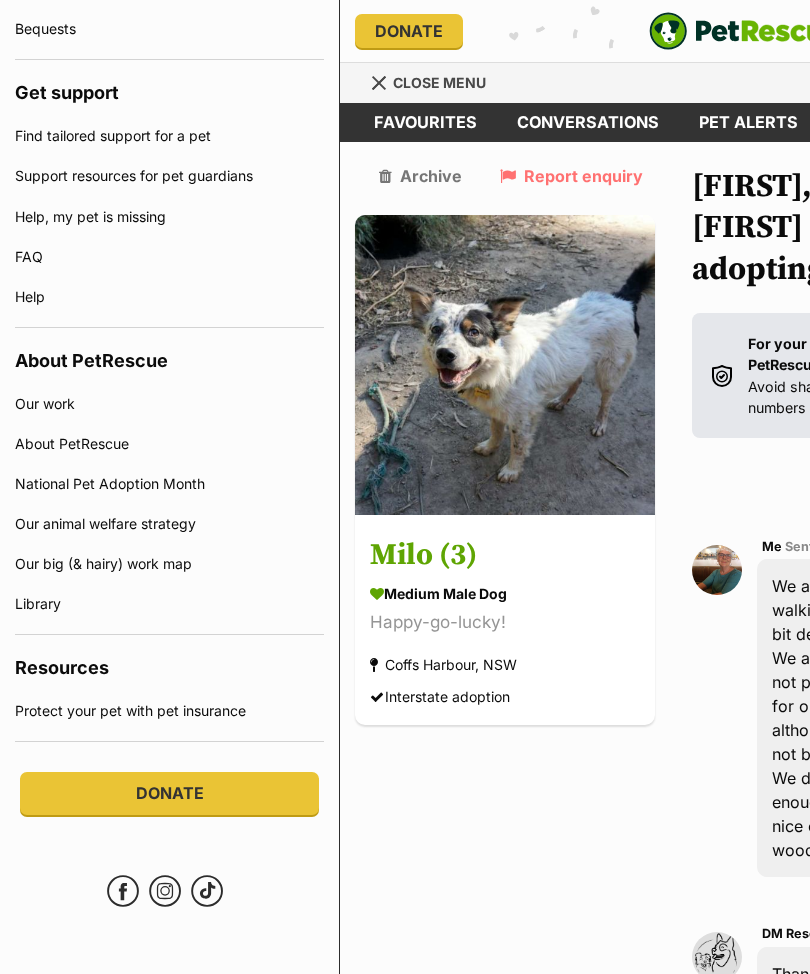 scroll, scrollTop: 1142, scrollLeft: 0, axis: vertical 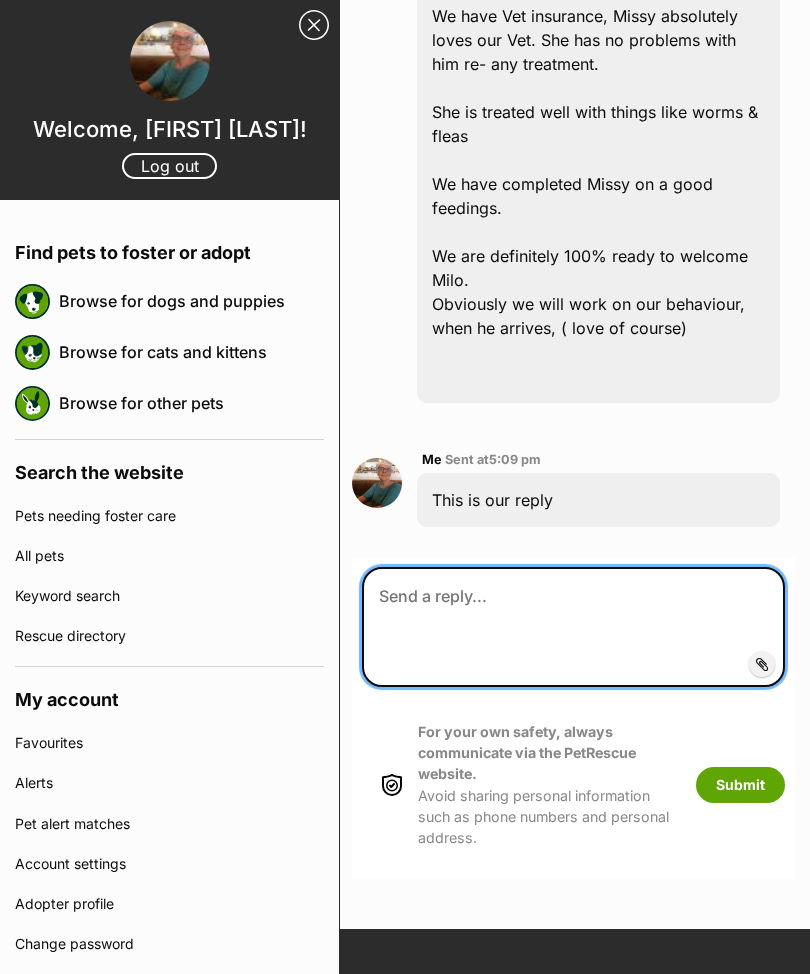 click at bounding box center (573, 627) 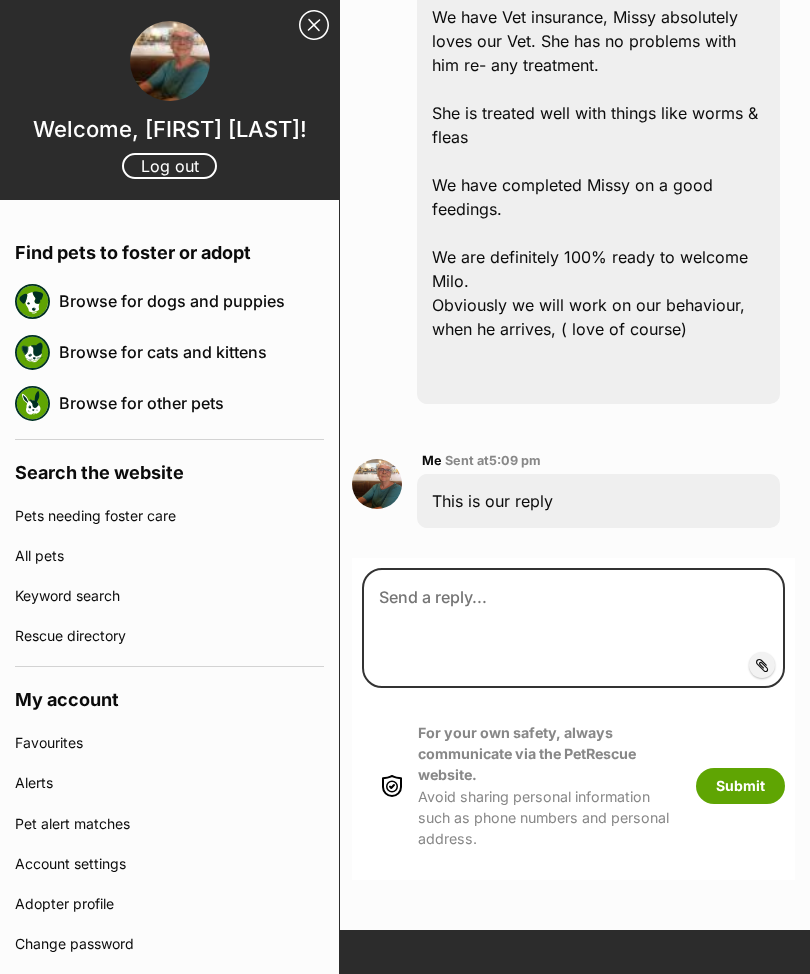click at bounding box center (762, 665) 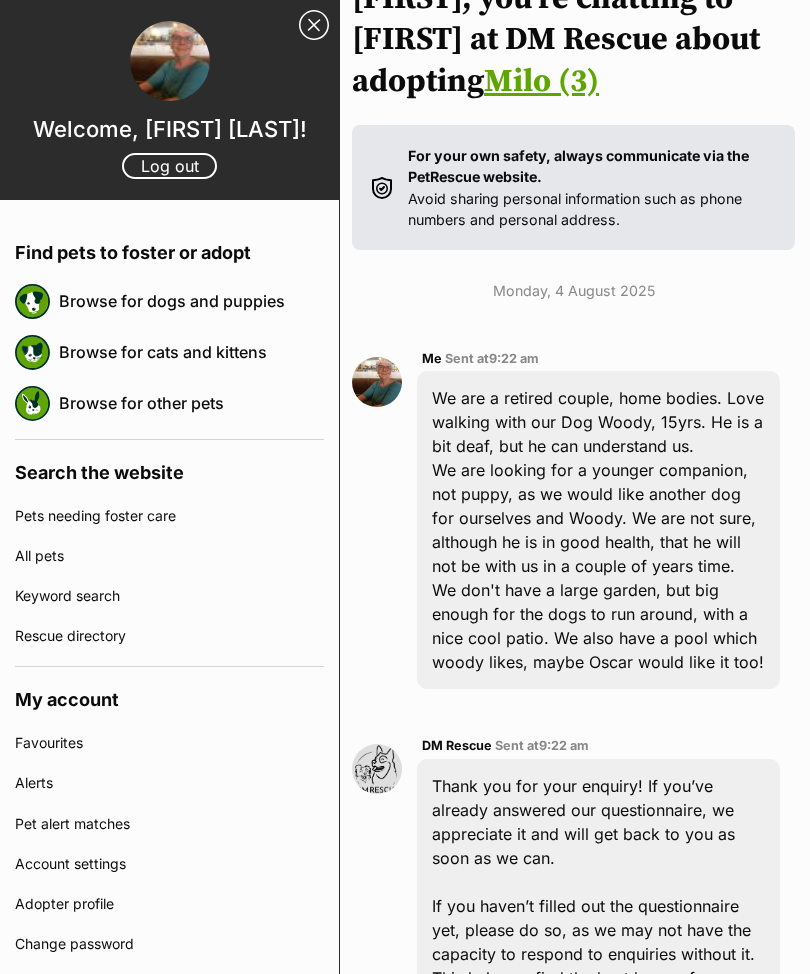 scroll, scrollTop: 0, scrollLeft: 340, axis: horizontal 